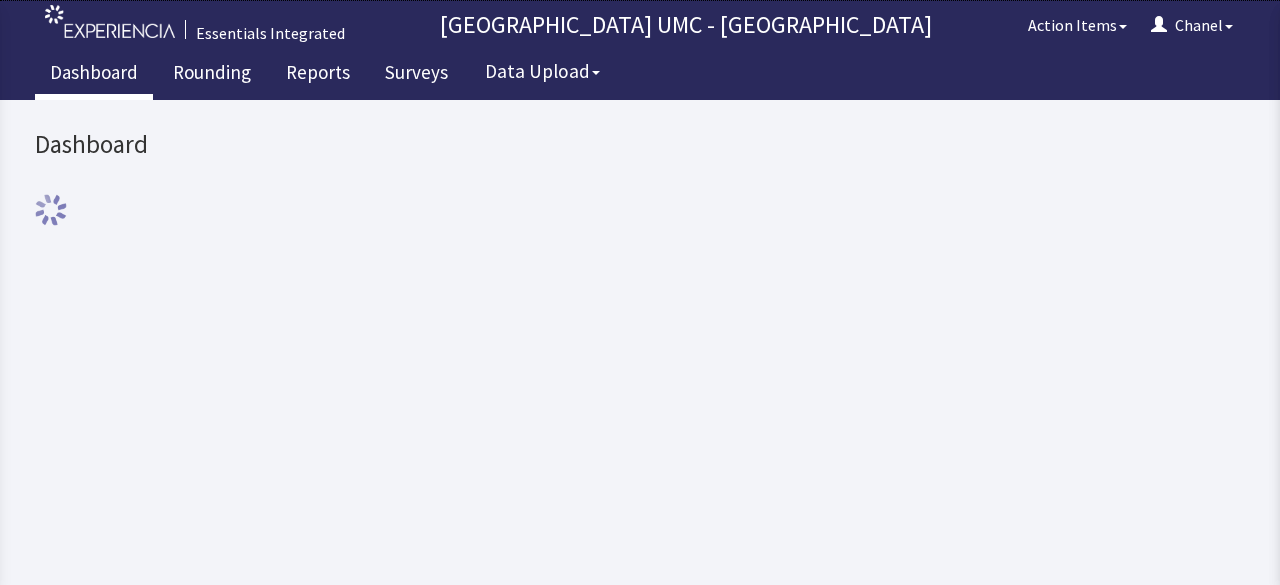 scroll, scrollTop: 0, scrollLeft: 0, axis: both 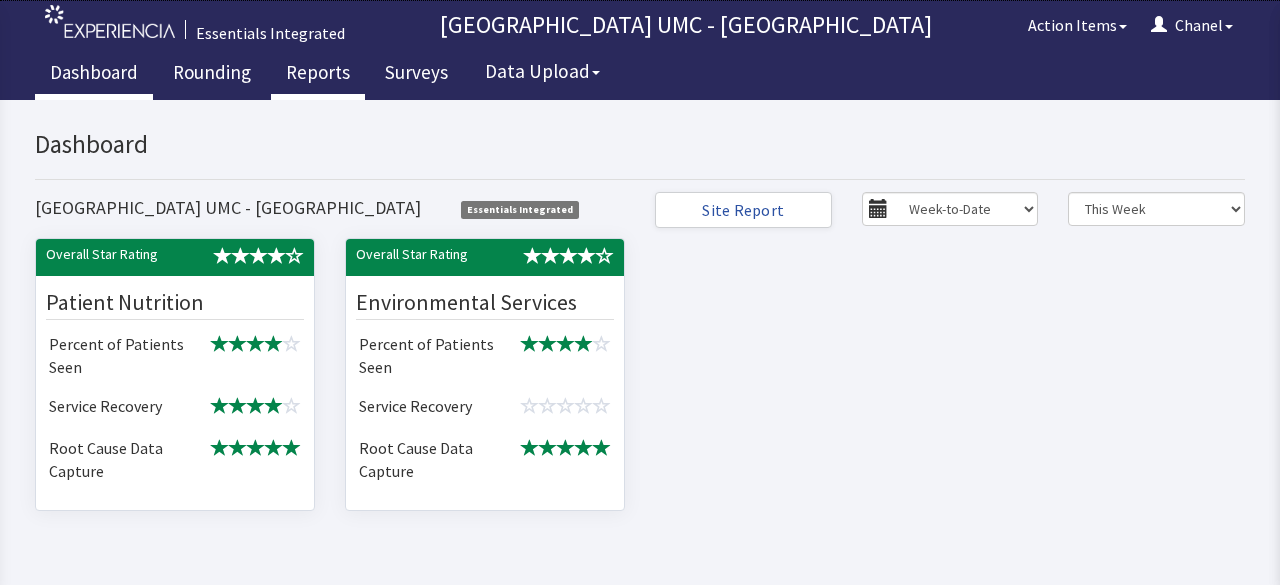 click on "Reports" at bounding box center [318, 75] 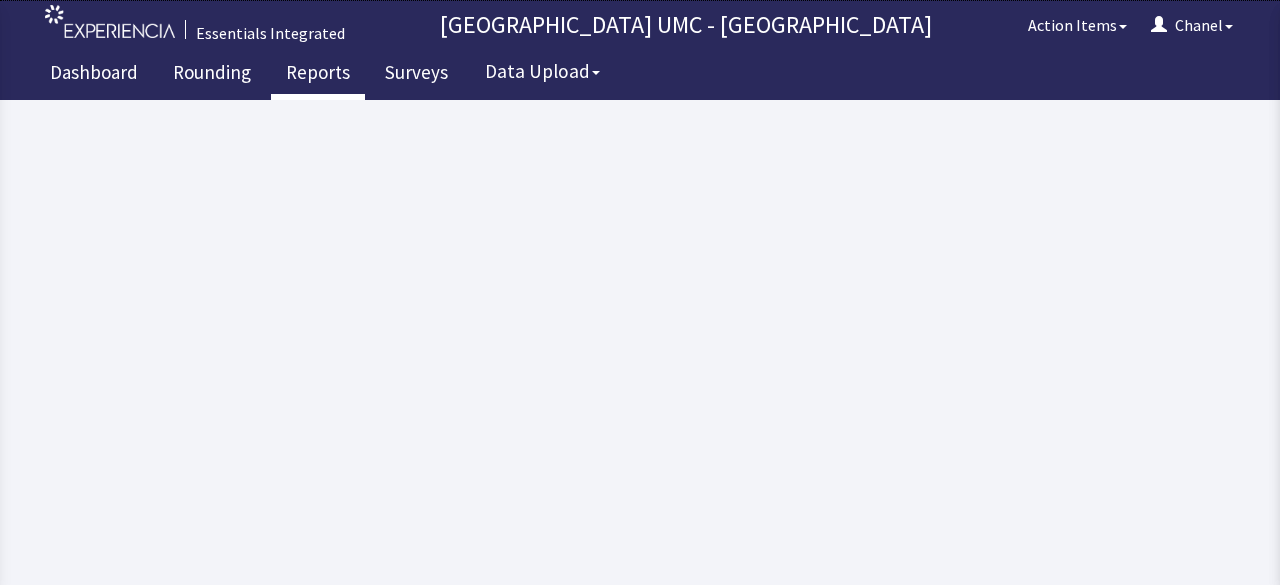 scroll, scrollTop: 0, scrollLeft: 0, axis: both 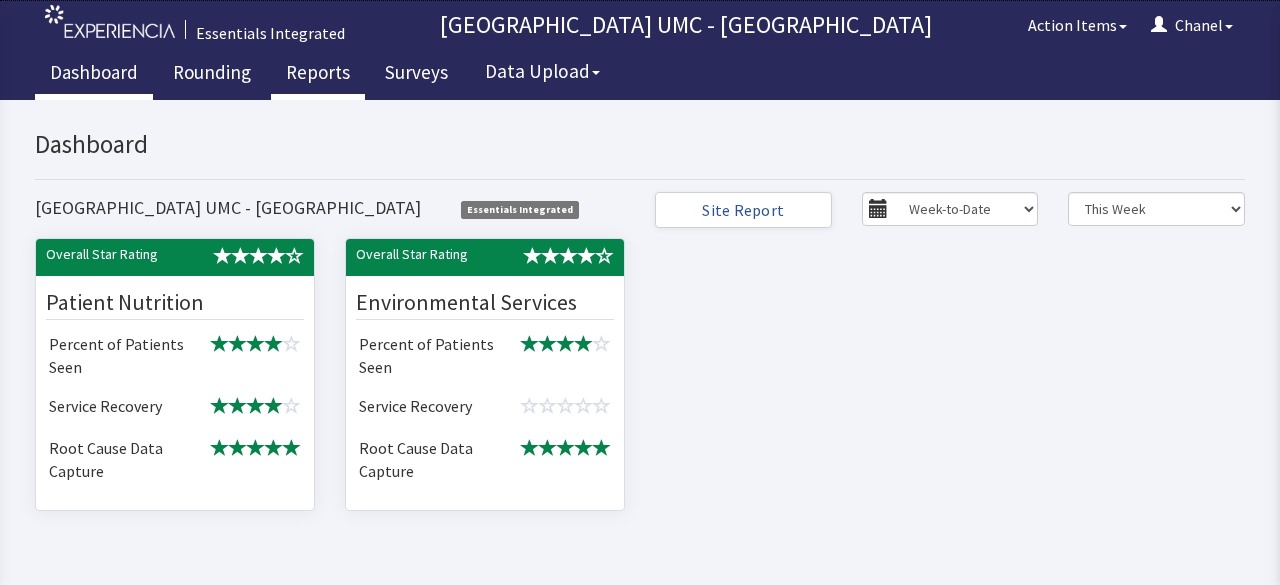 click on "Reports" at bounding box center [318, 75] 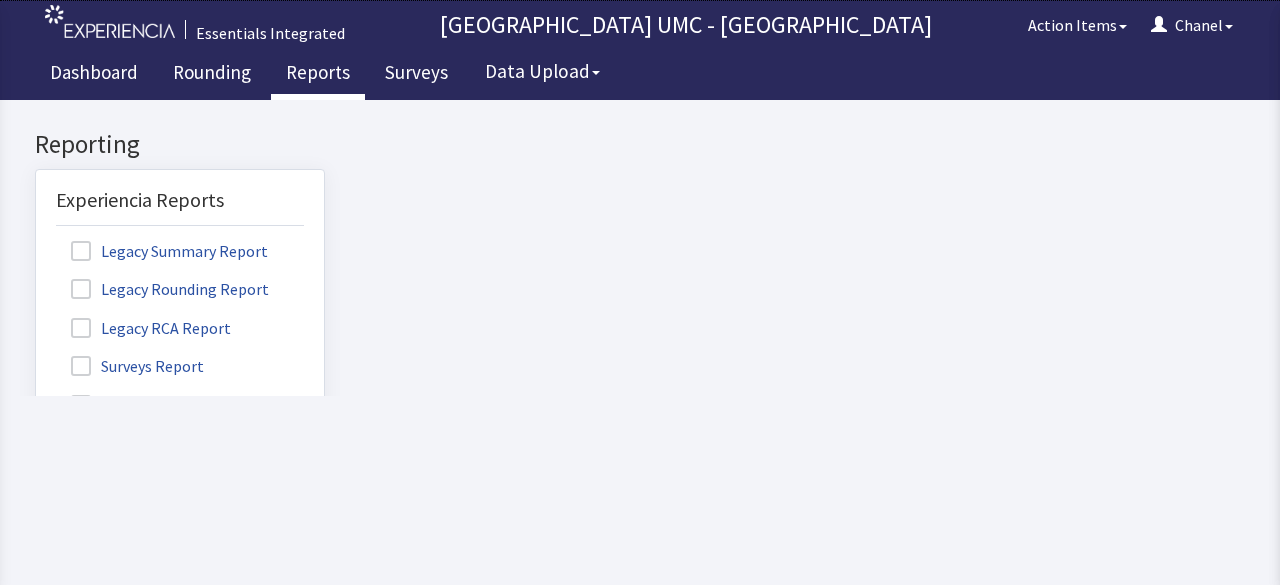 scroll, scrollTop: 0, scrollLeft: 0, axis: both 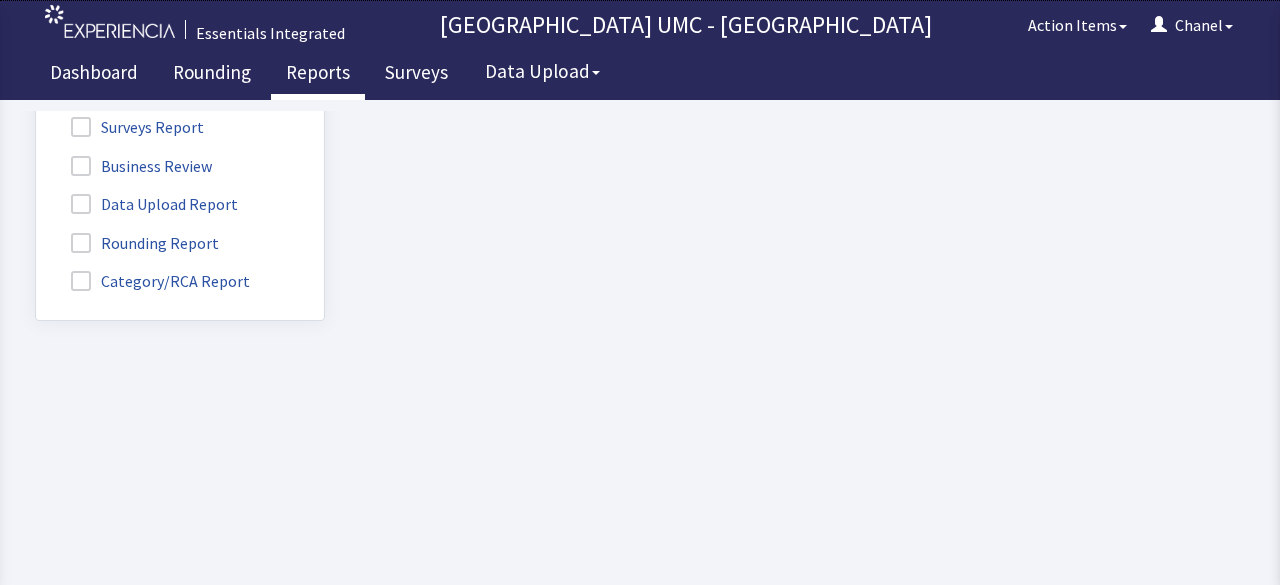 click at bounding box center (81, 243) 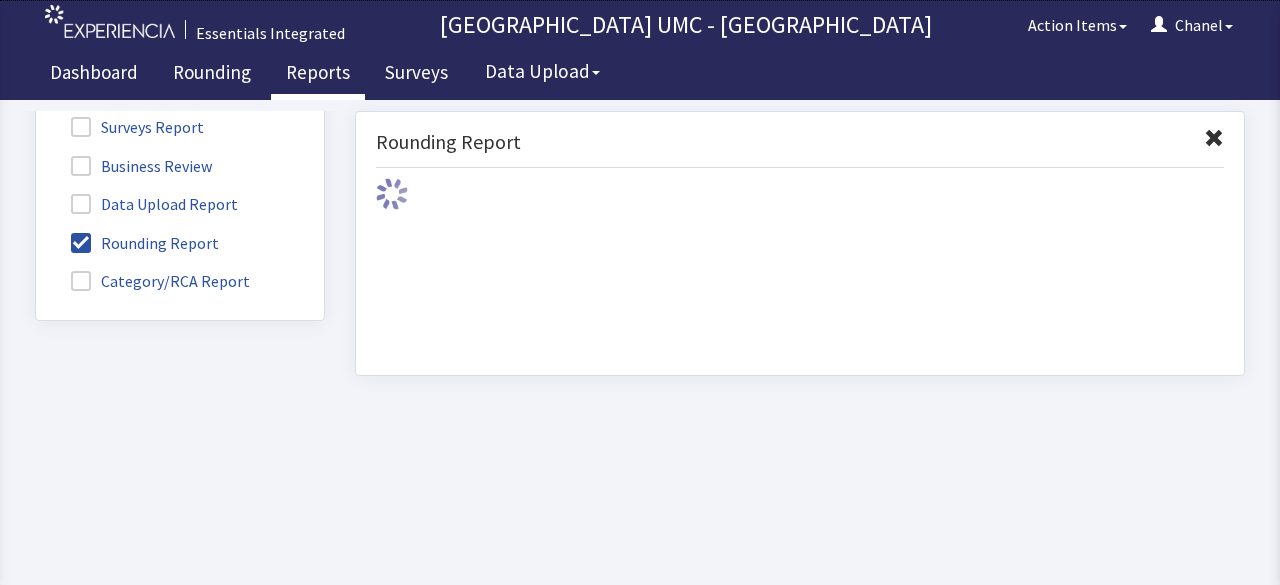 click on "Legacy Summary Report    Legacy Rounding Report    Legacy RCA Report    Surveys Report    Business Review    Data Upload Report    Rounding Report    Category/RCA Report" at bounding box center (180, 146) 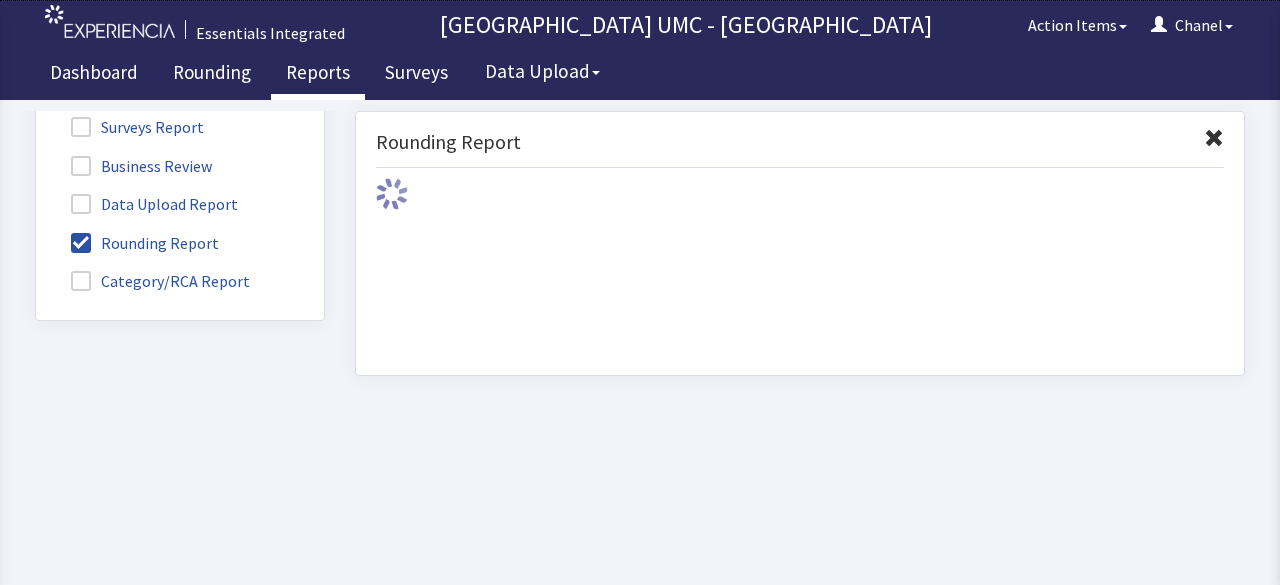 click at bounding box center [81, 281] 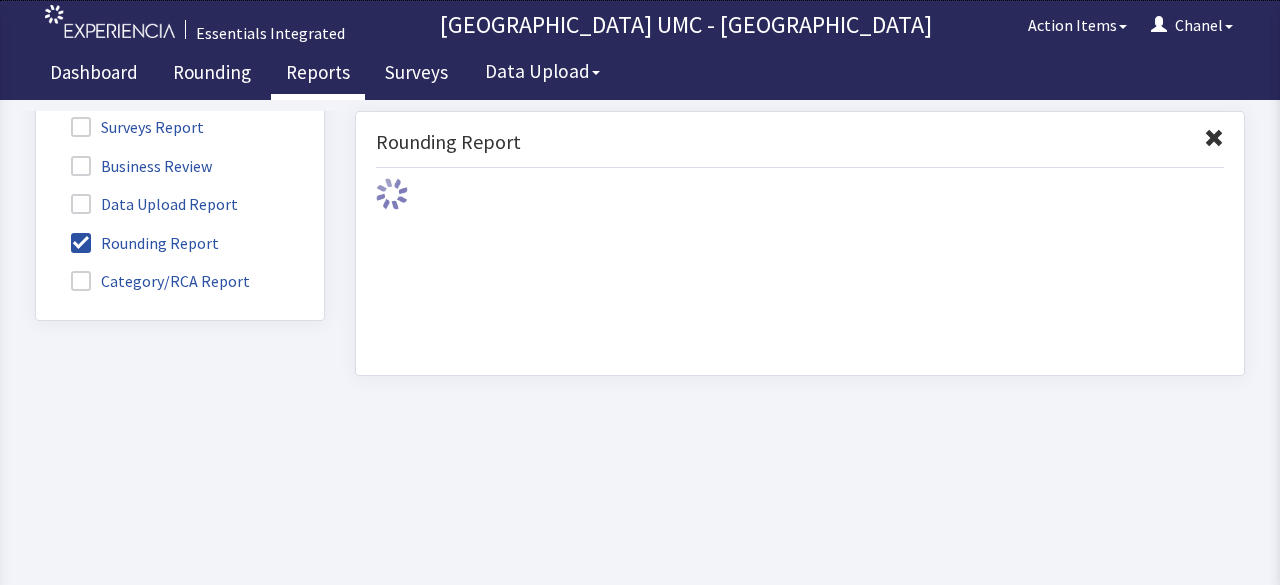 click on "Category/RCA Report" at bounding box center (36, 270) 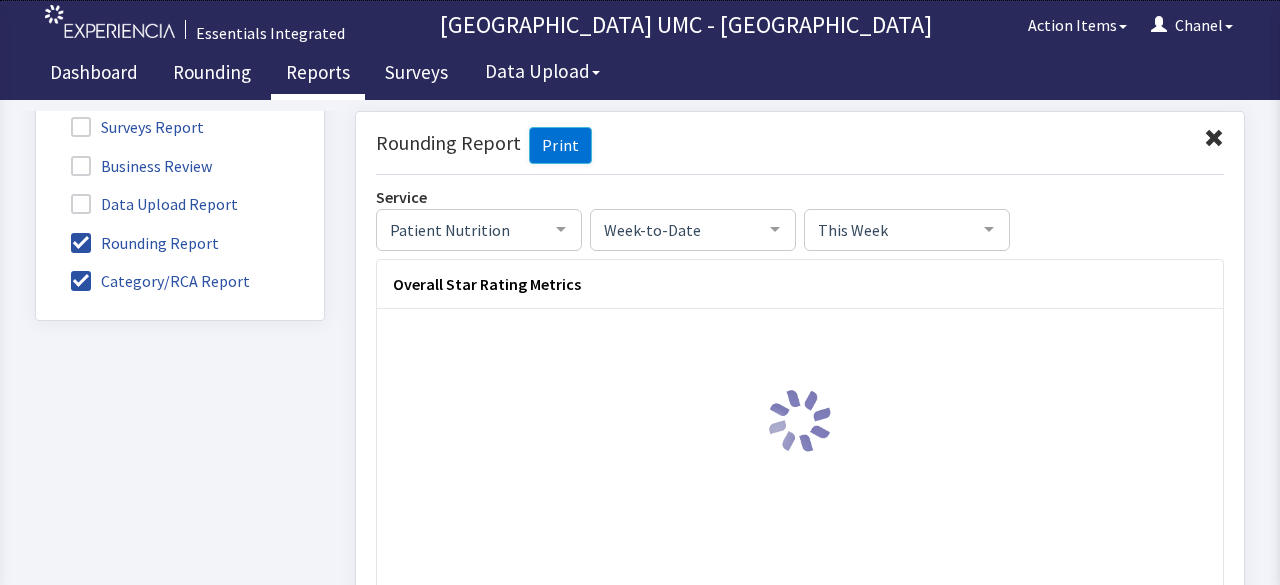 scroll, scrollTop: 0, scrollLeft: 0, axis: both 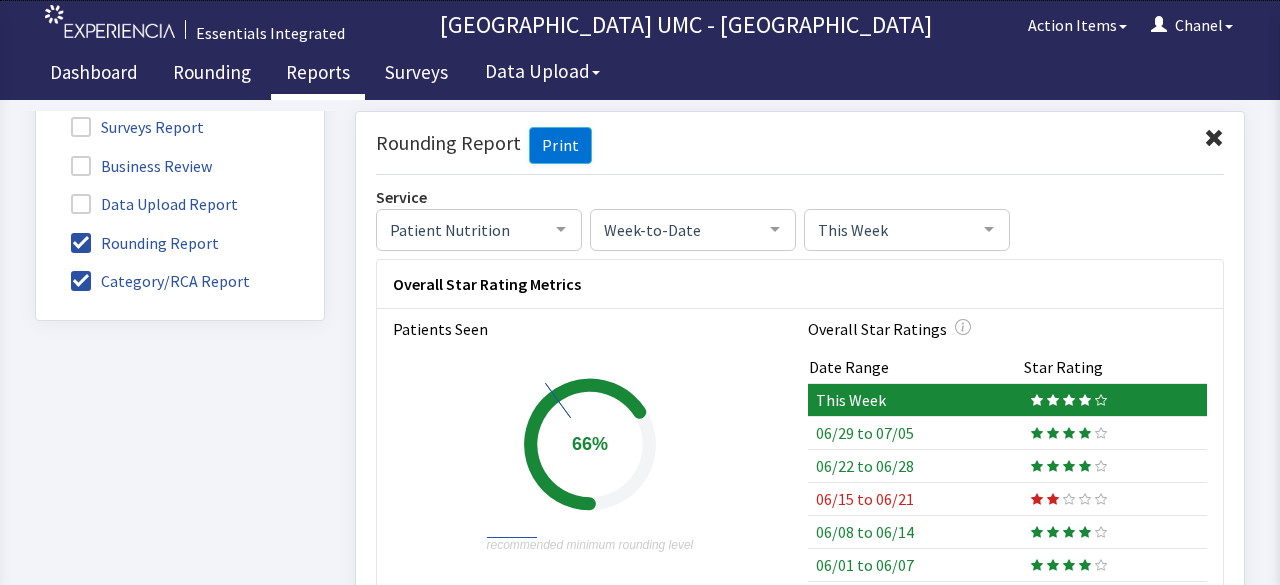 drag, startPoint x: 330, startPoint y: 282, endPoint x: 331, endPoint y: 170, distance: 112.00446 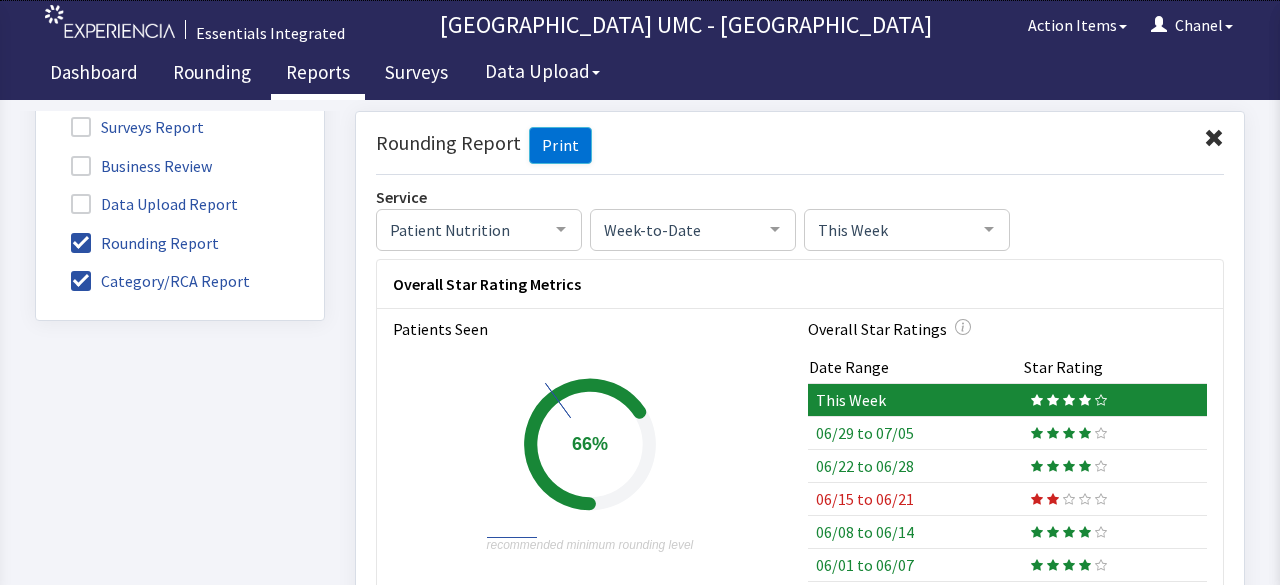 click on "Reporting
Experiencia Reports				          Legacy Summary Report    Legacy Rounding Report    Legacy RCA Report    Surveys Report    Business Review    Data Upload Report    Rounding Report    Category/RCA Report" at bounding box center (180, 253) 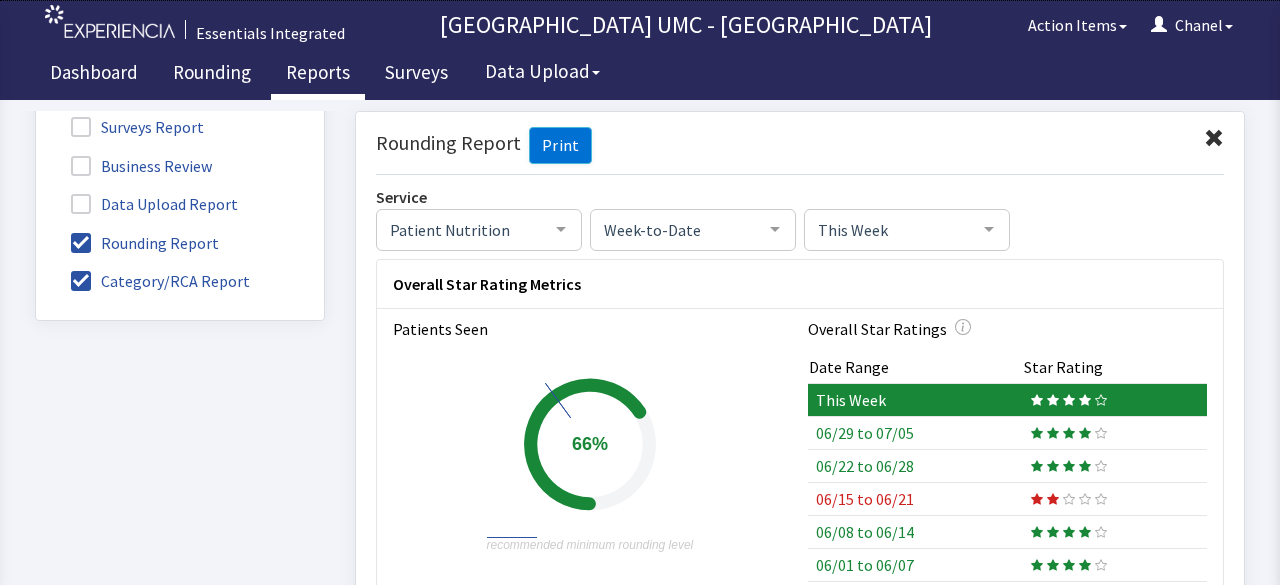 click 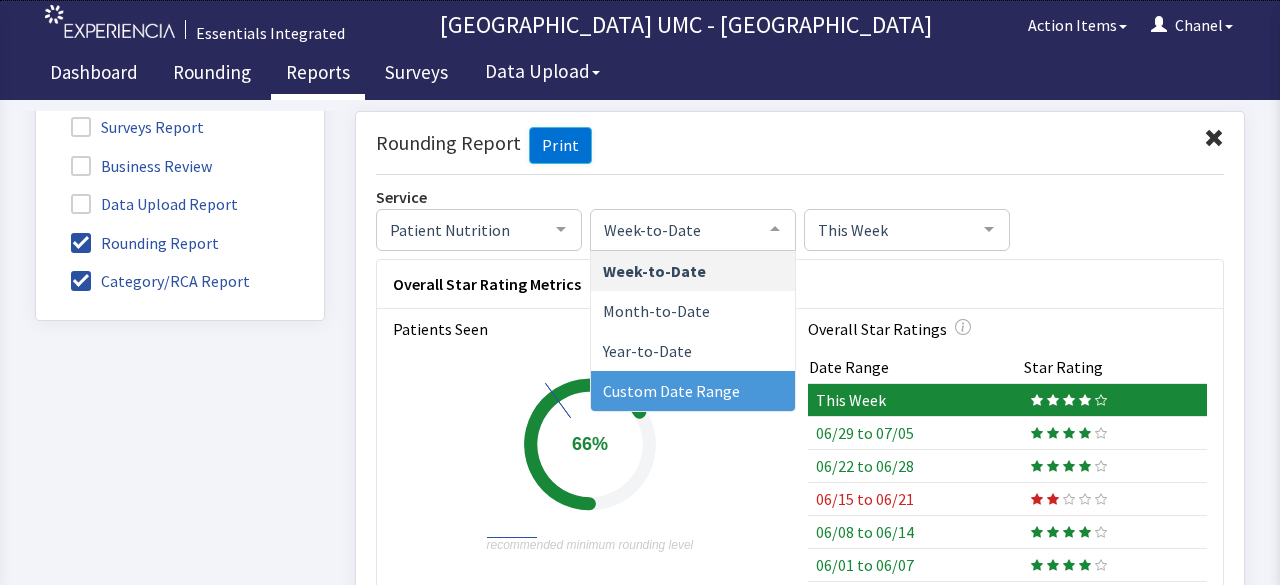 click on "Custom Date Range" at bounding box center [693, 390] 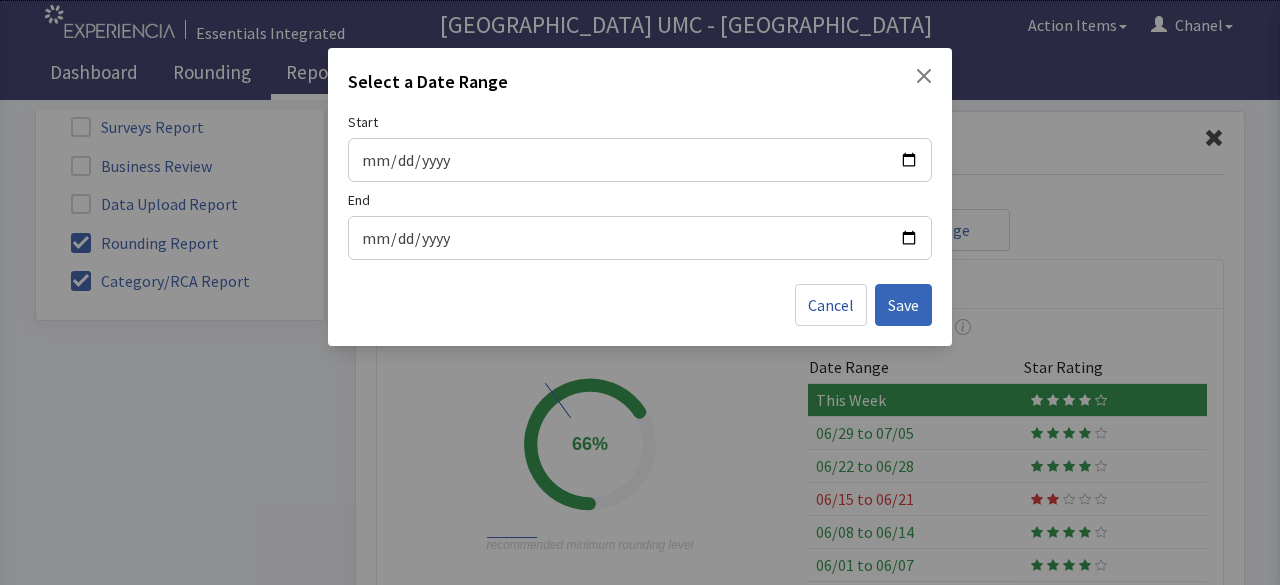drag, startPoint x: 905, startPoint y: 163, endPoint x: 792, endPoint y: 180, distance: 114.27161 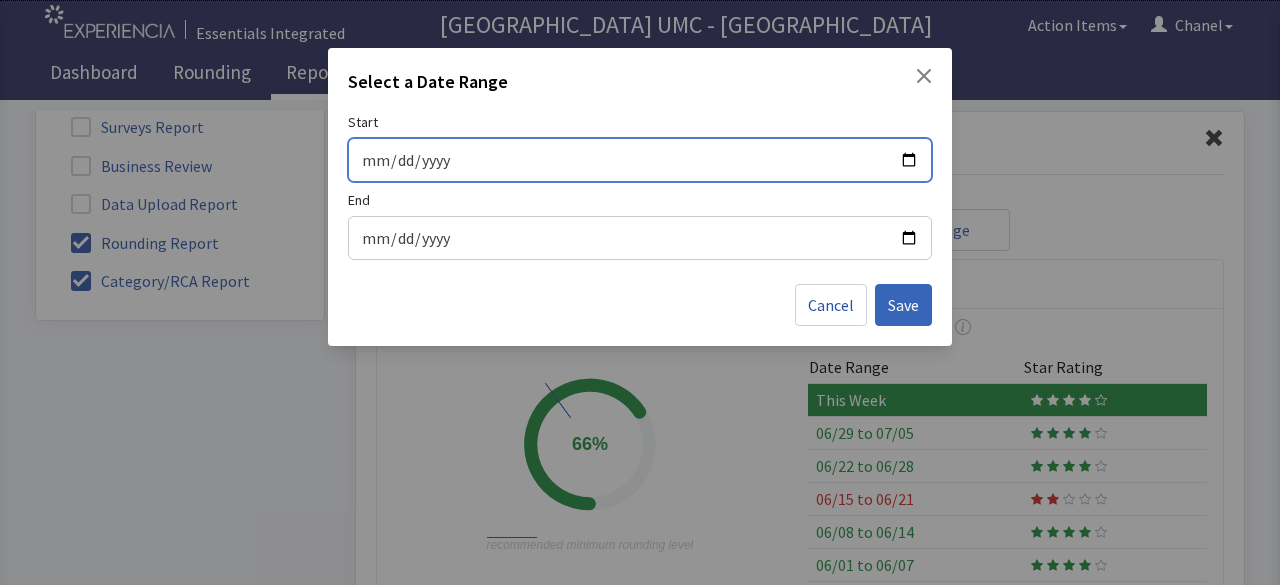 click on "Start" at bounding box center [640, 160] 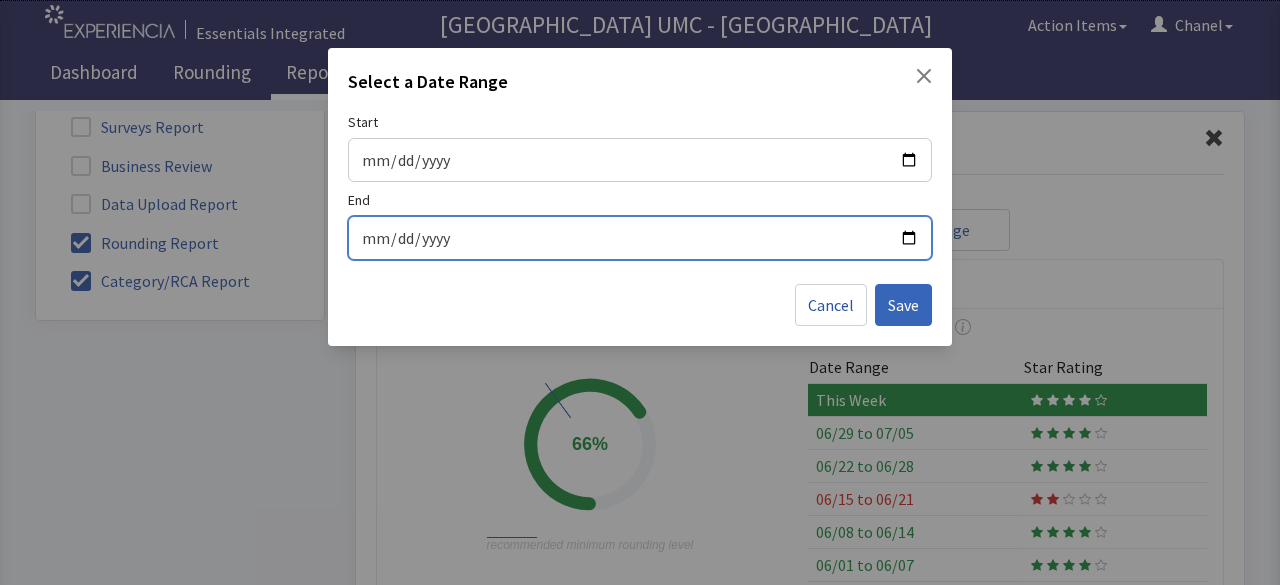 click on "End" at bounding box center (640, 238) 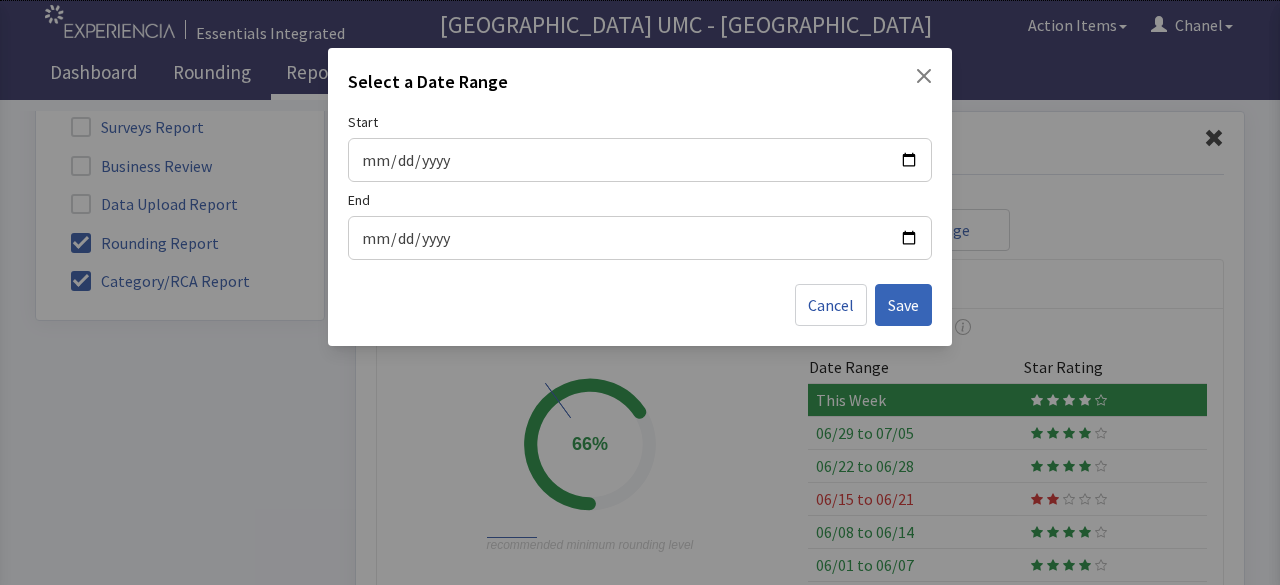 click on "Cancel Save" 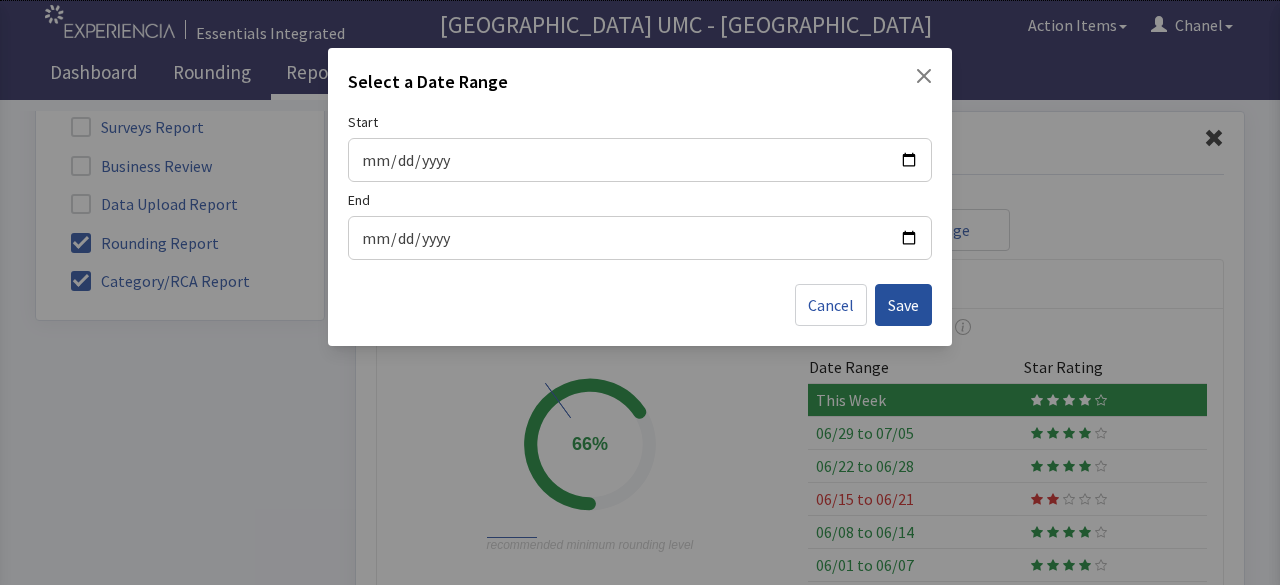 click on "Save" at bounding box center [903, 305] 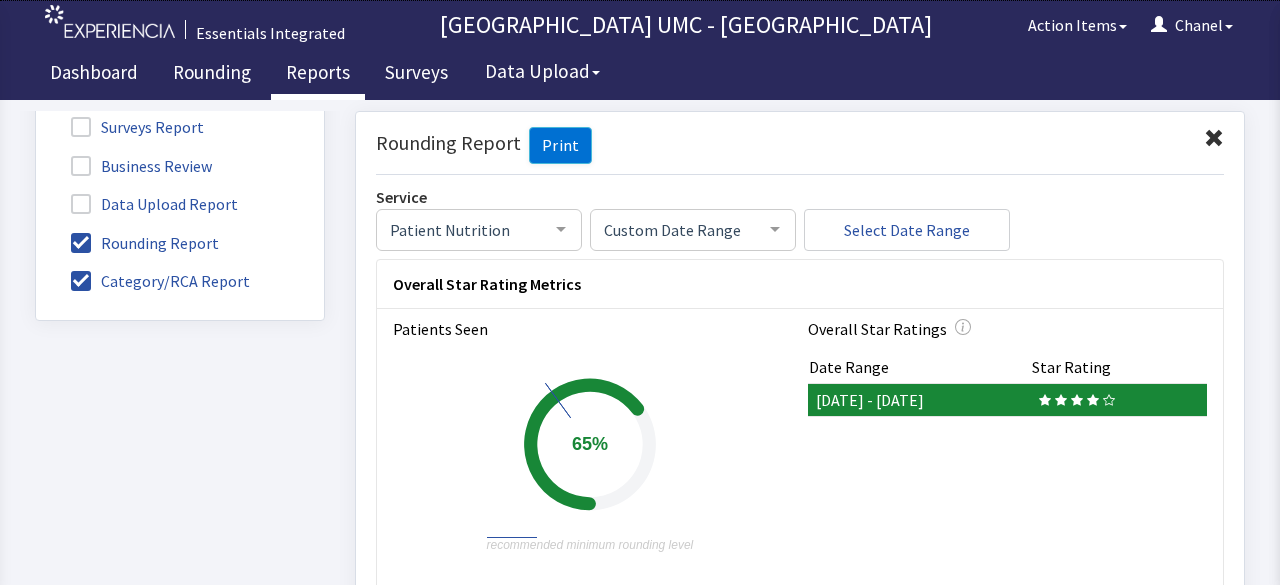 drag, startPoint x: 1272, startPoint y: 275, endPoint x: 217, endPoint y: 404, distance: 1062.8574 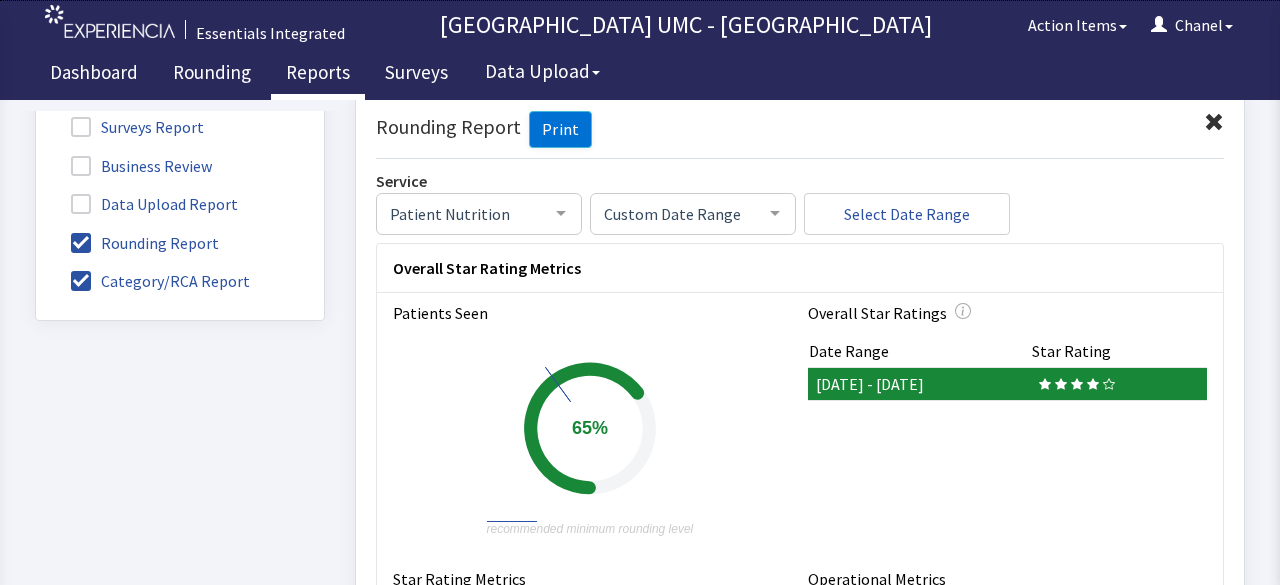 scroll, scrollTop: 0, scrollLeft: 0, axis: both 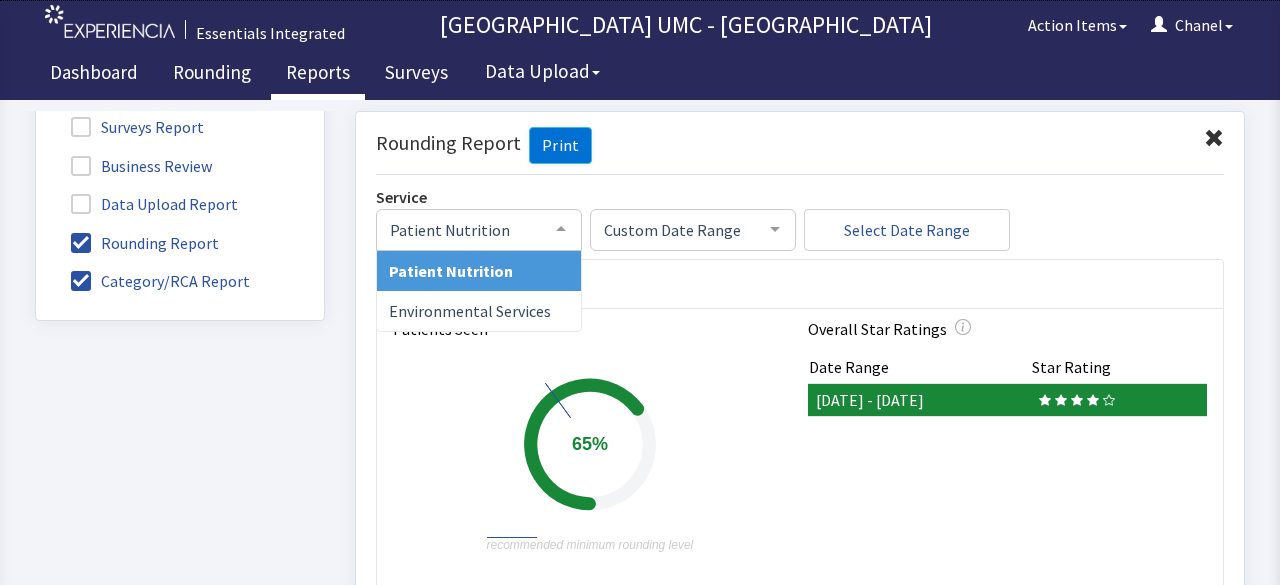 click on "Patient Nutrition" 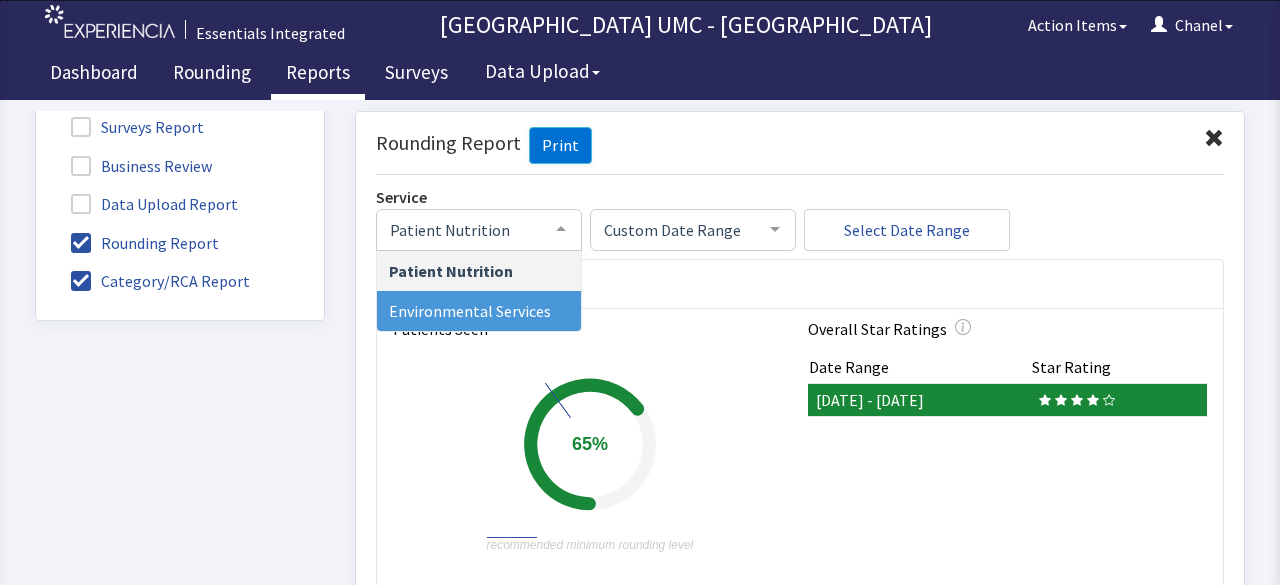 click on "Environmental Services" 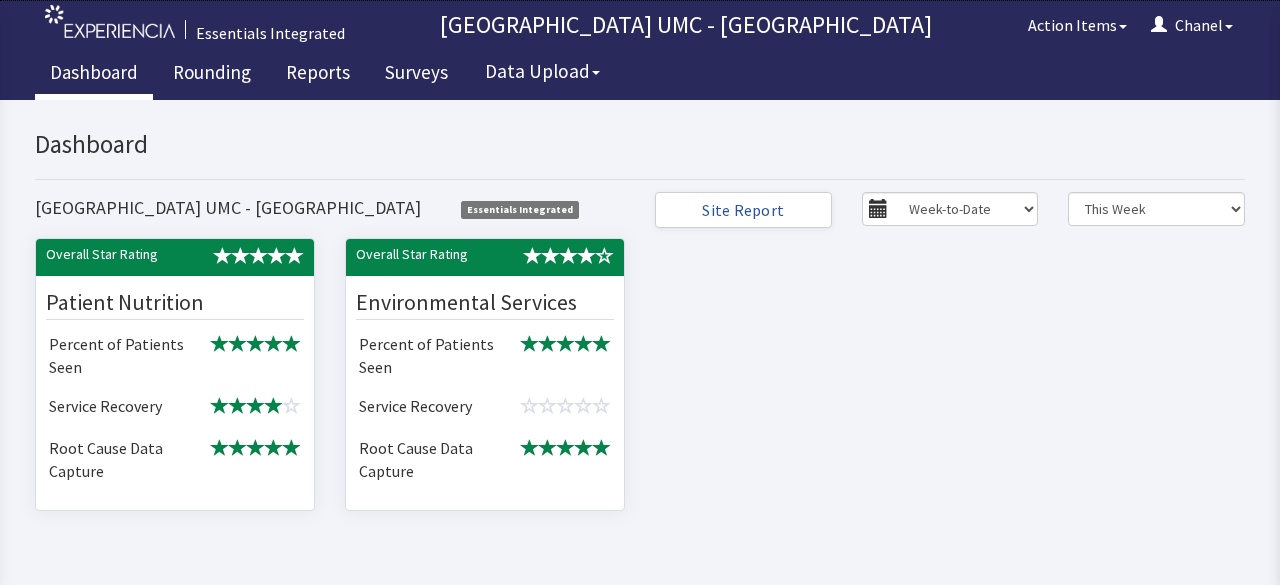scroll, scrollTop: 0, scrollLeft: 0, axis: both 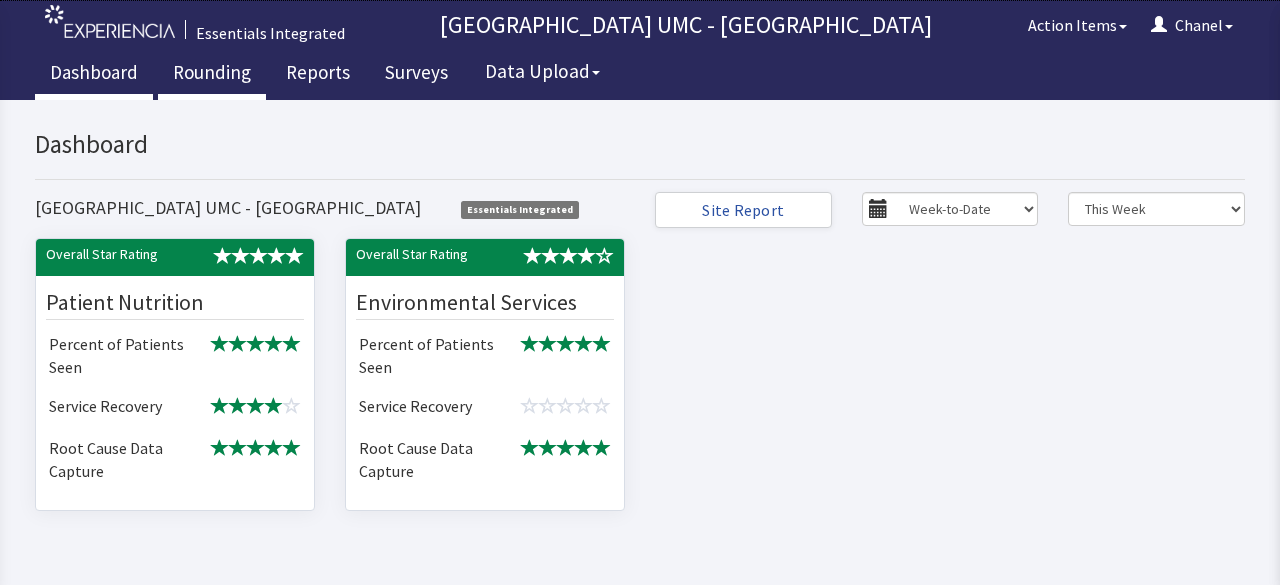 click on "Rounding" at bounding box center [212, 75] 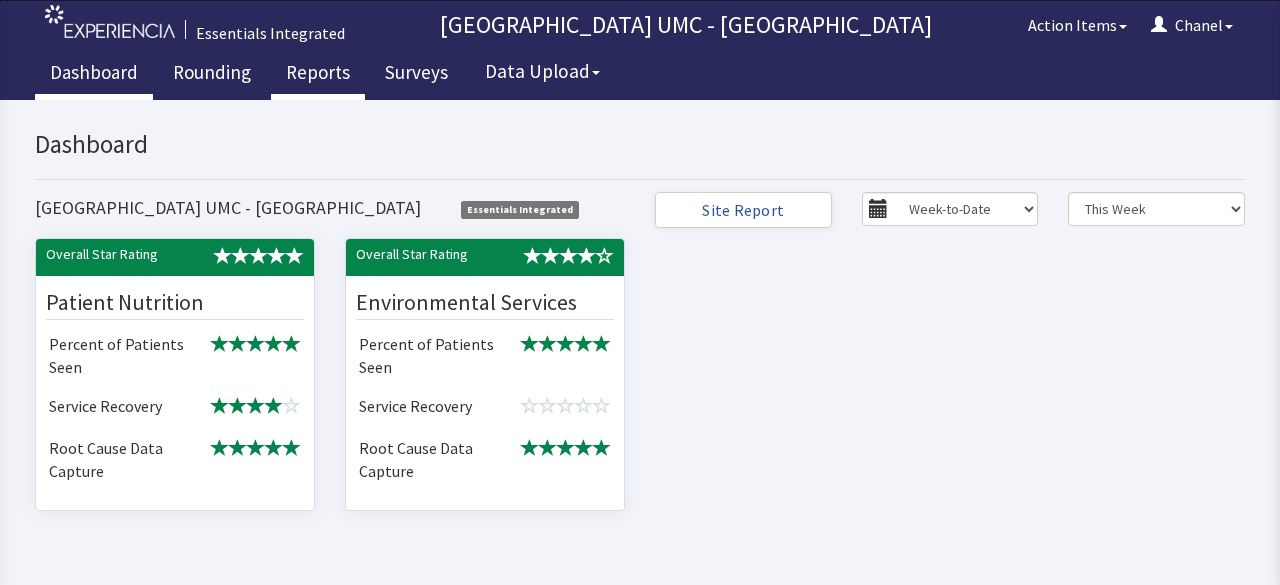 click on "Reports" at bounding box center [318, 75] 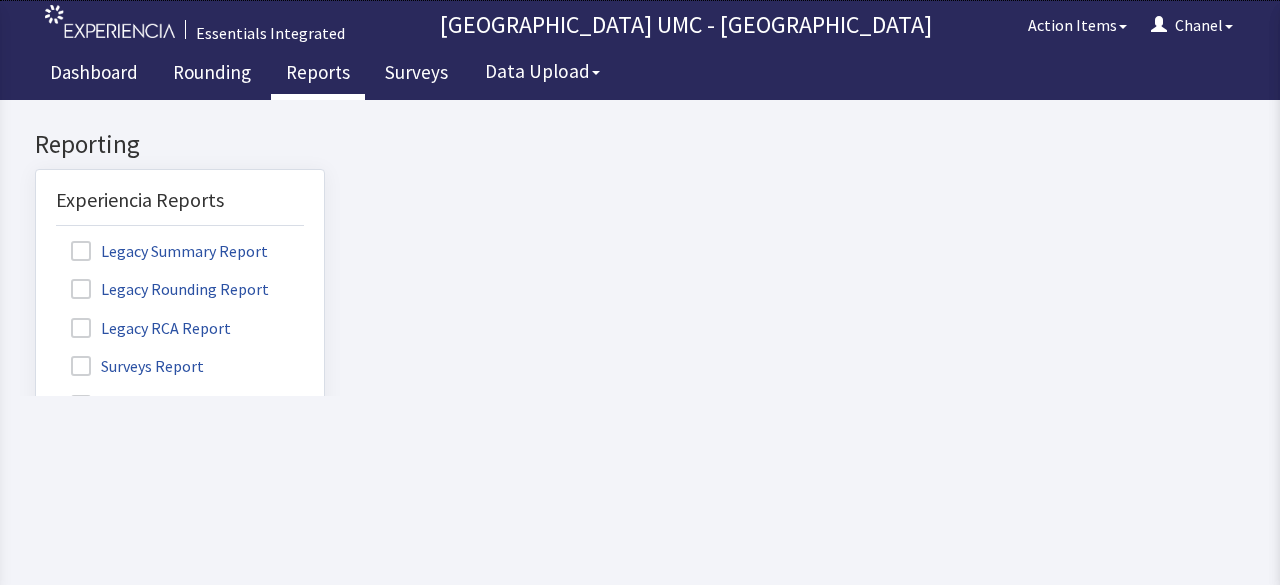 scroll, scrollTop: 0, scrollLeft: 0, axis: both 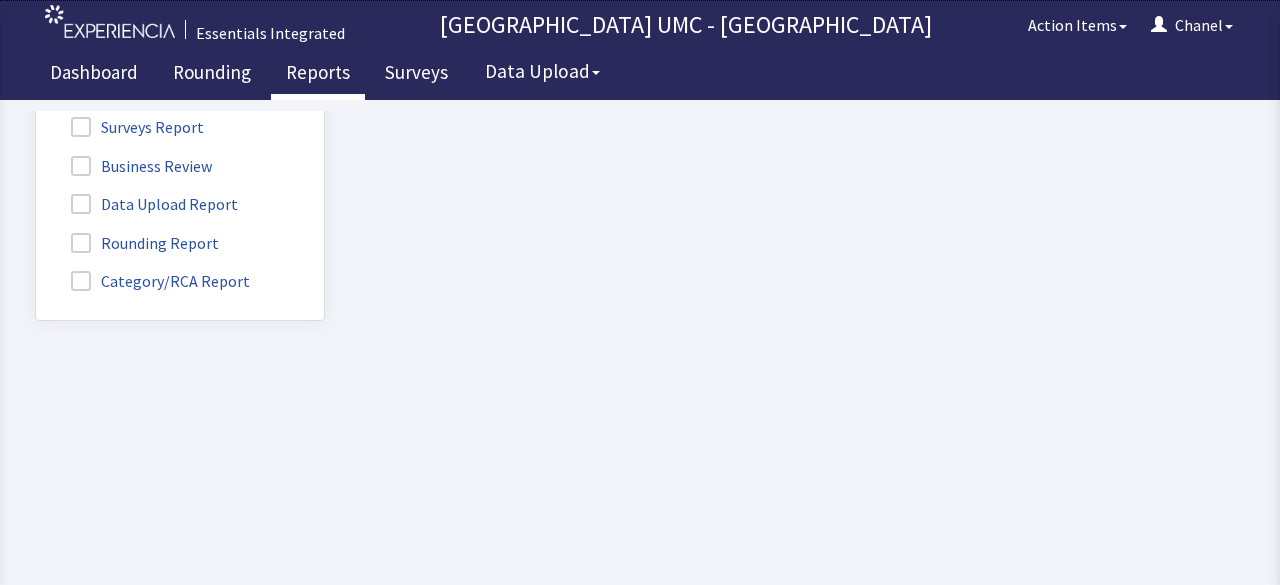 click at bounding box center (81, 243) 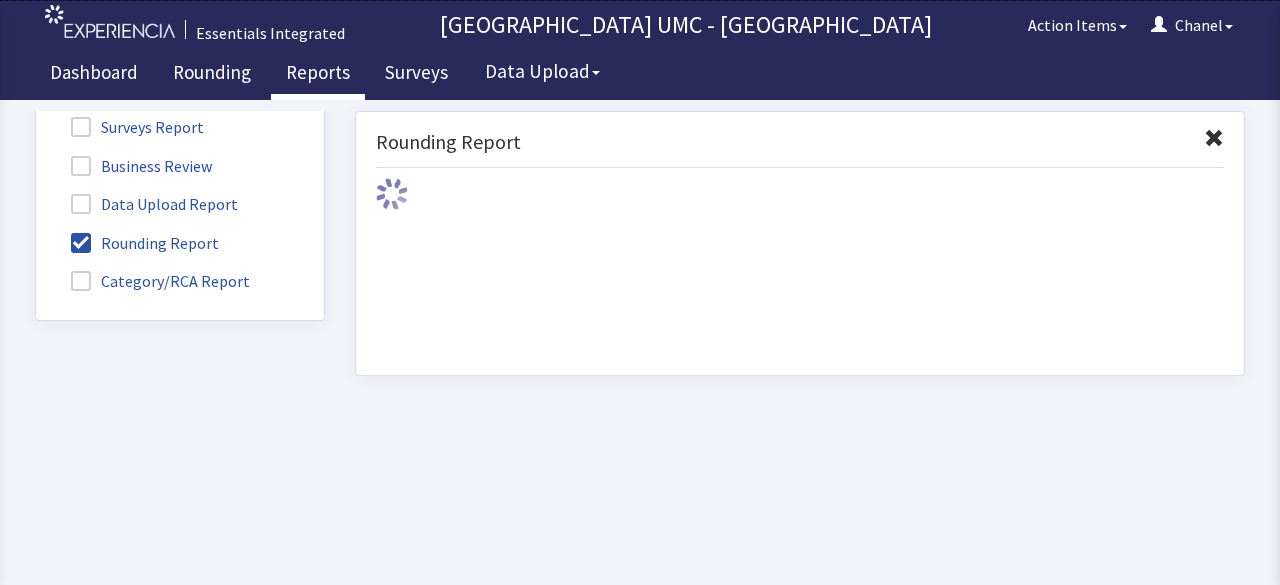click at bounding box center (81, 281) 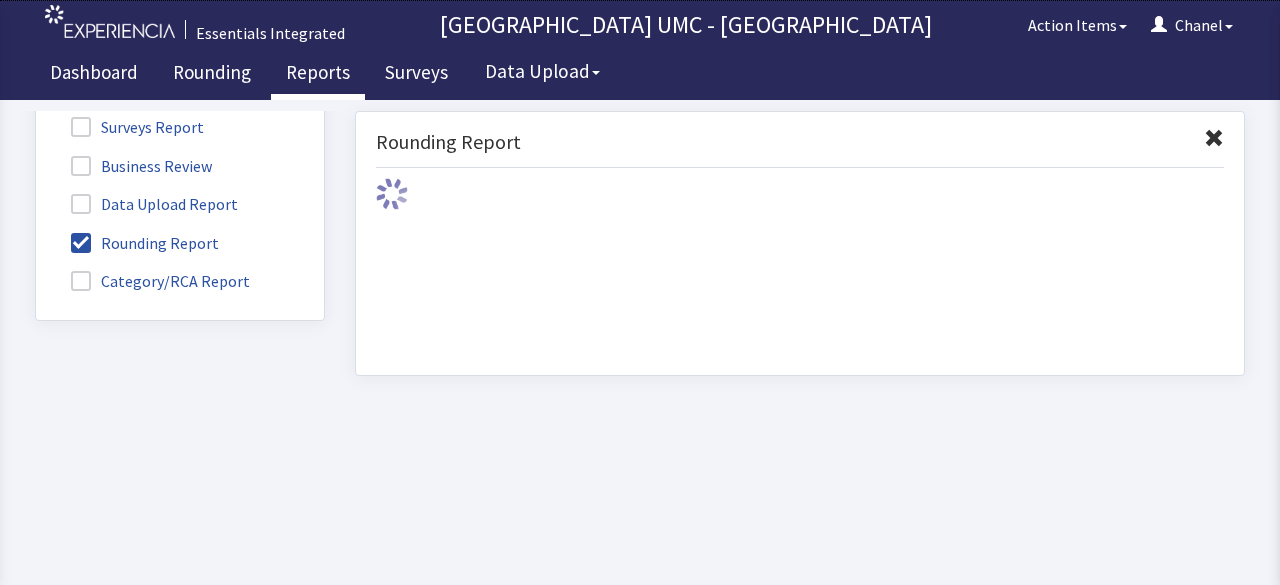 click on "Category/RCA Report" at bounding box center [36, 270] 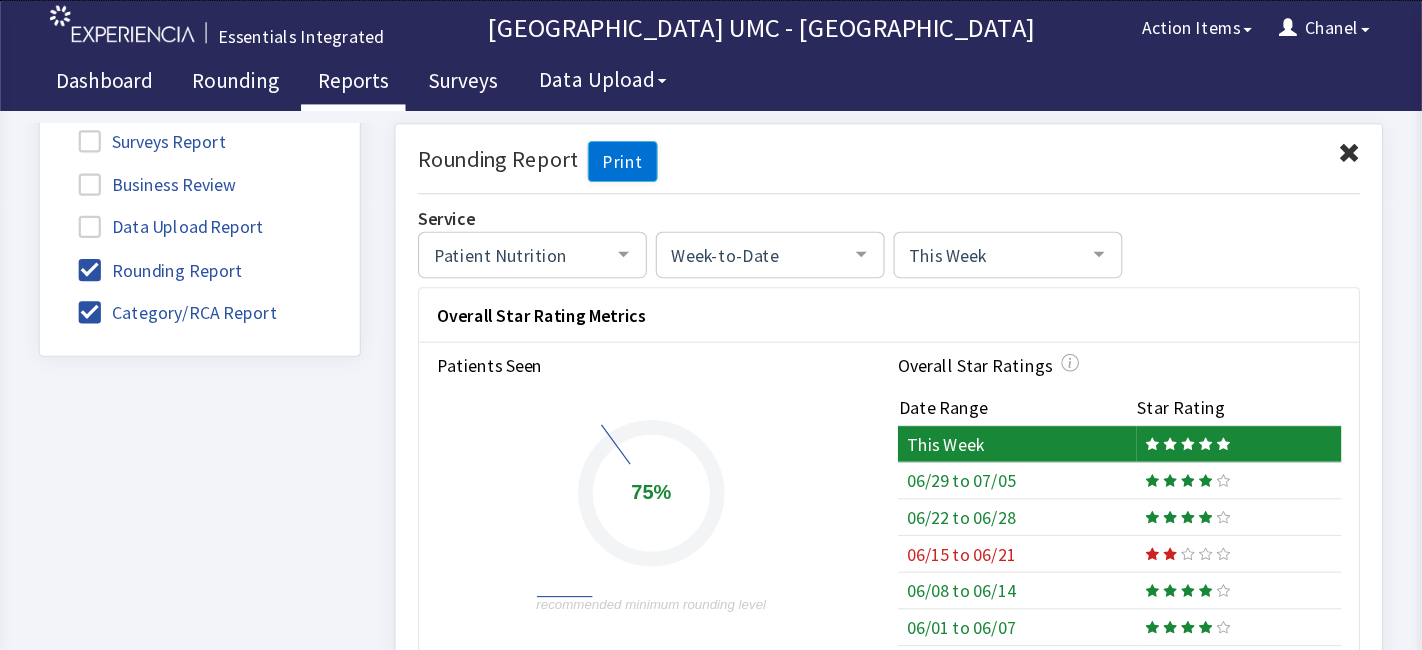 scroll, scrollTop: 0, scrollLeft: 0, axis: both 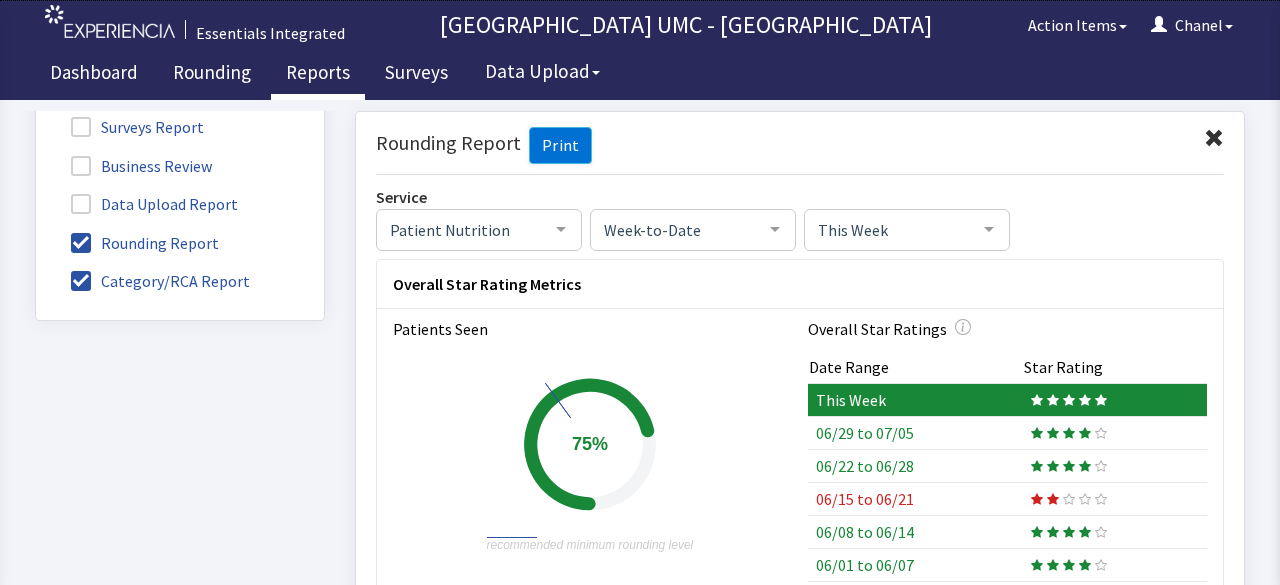 click on "x
Upgrade to Experiencia
Close
Send Inquiry
Reporting
Experiencia Reports				          Legacy Summary Report    Legacy Rounding Report    Legacy RCA Report    Surveys Report    Business Review    Data Upload Report    Rounding Report    Category/RCA Report           Rounding Report
Print
Category/RCA Report
x
Change Report Dates					     Current Month   Start Date   End Date     Close   Save Changes" at bounding box center (640, 1153) 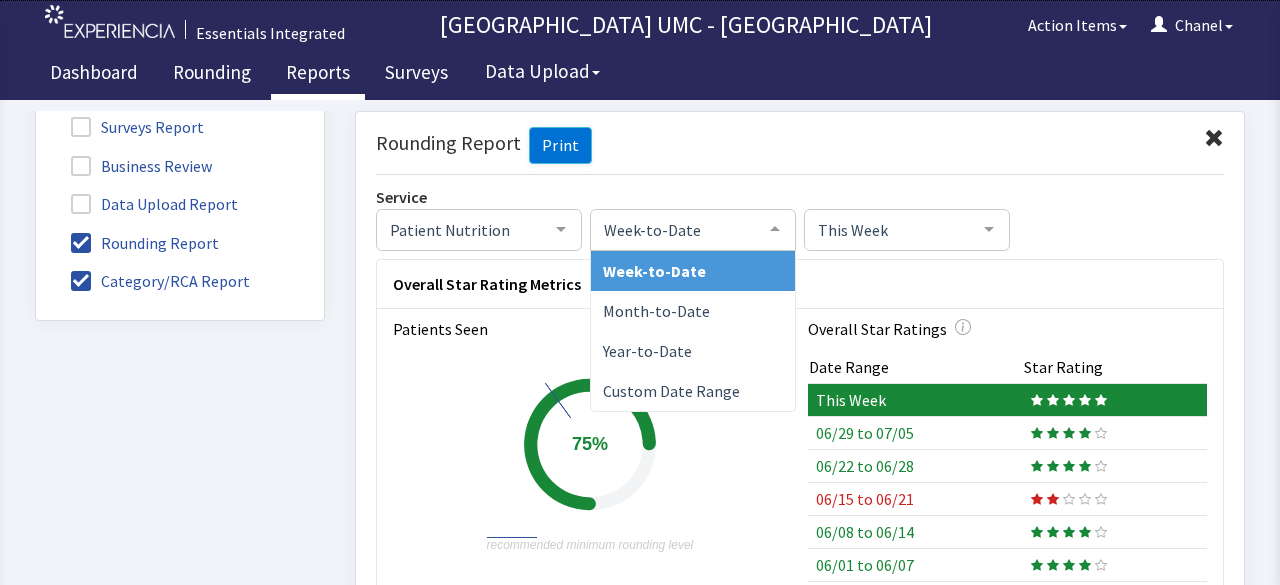 click on "Week-to-Date" 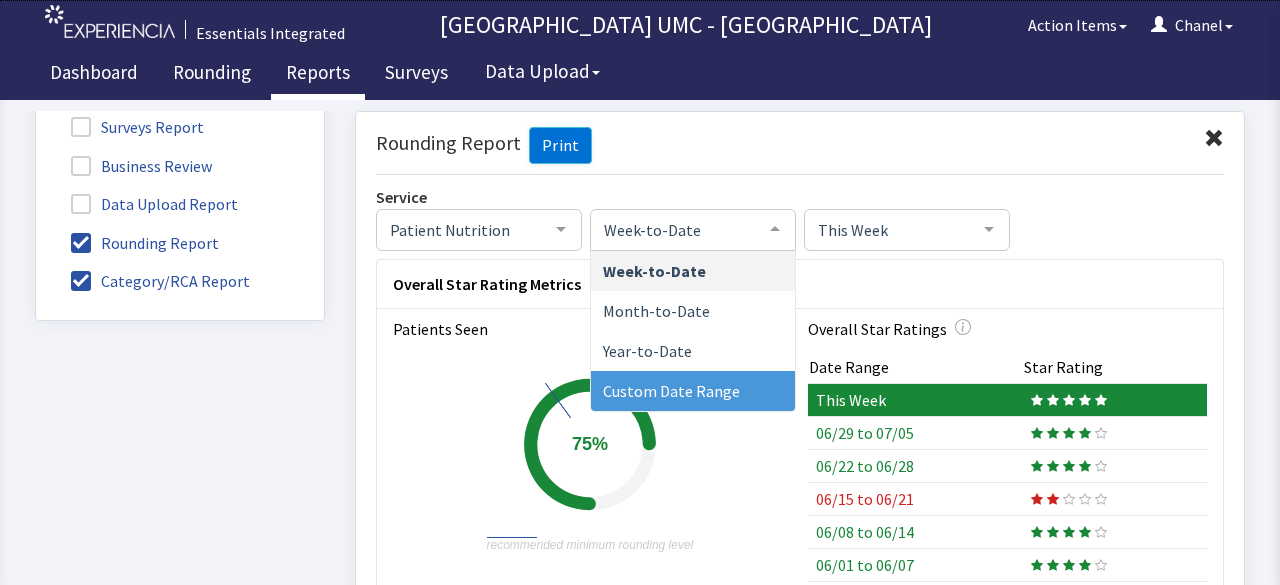 drag, startPoint x: 638, startPoint y: 381, endPoint x: 614, endPoint y: 384, distance: 24.186773 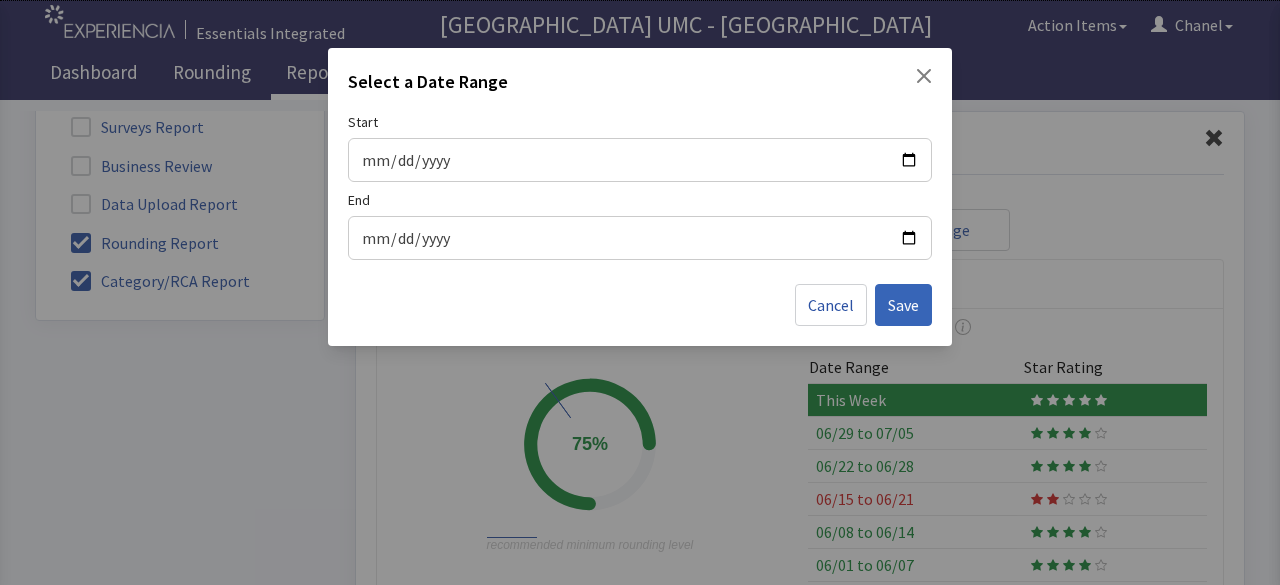 drag, startPoint x: 900, startPoint y: 151, endPoint x: 812, endPoint y: 102, distance: 100.72239 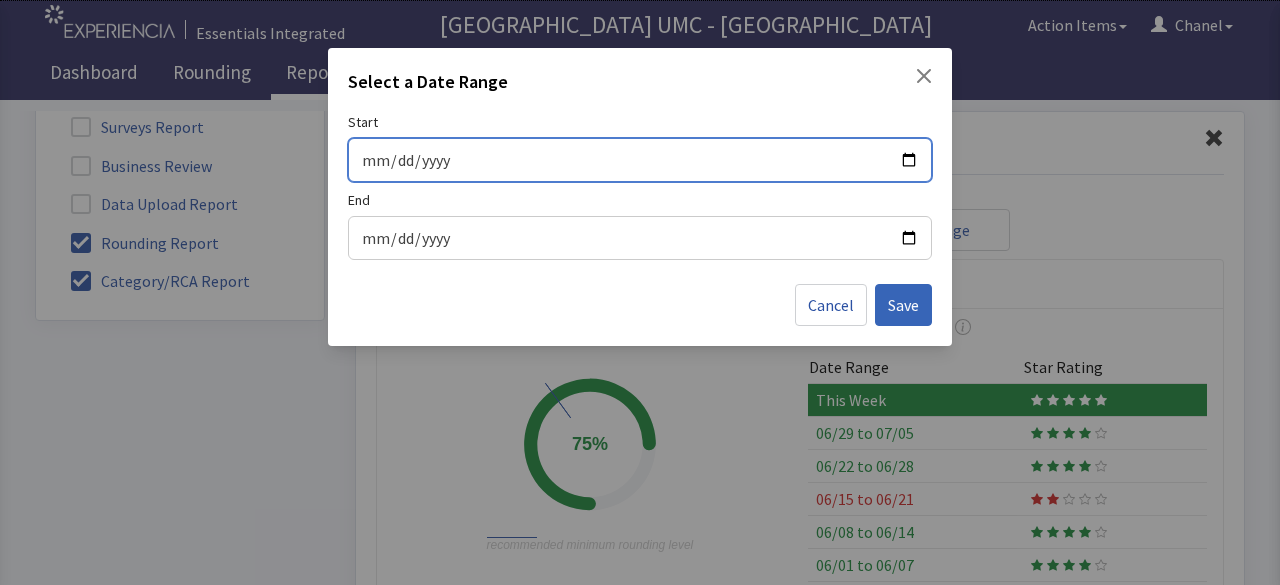 click on "Start" at bounding box center (640, 160) 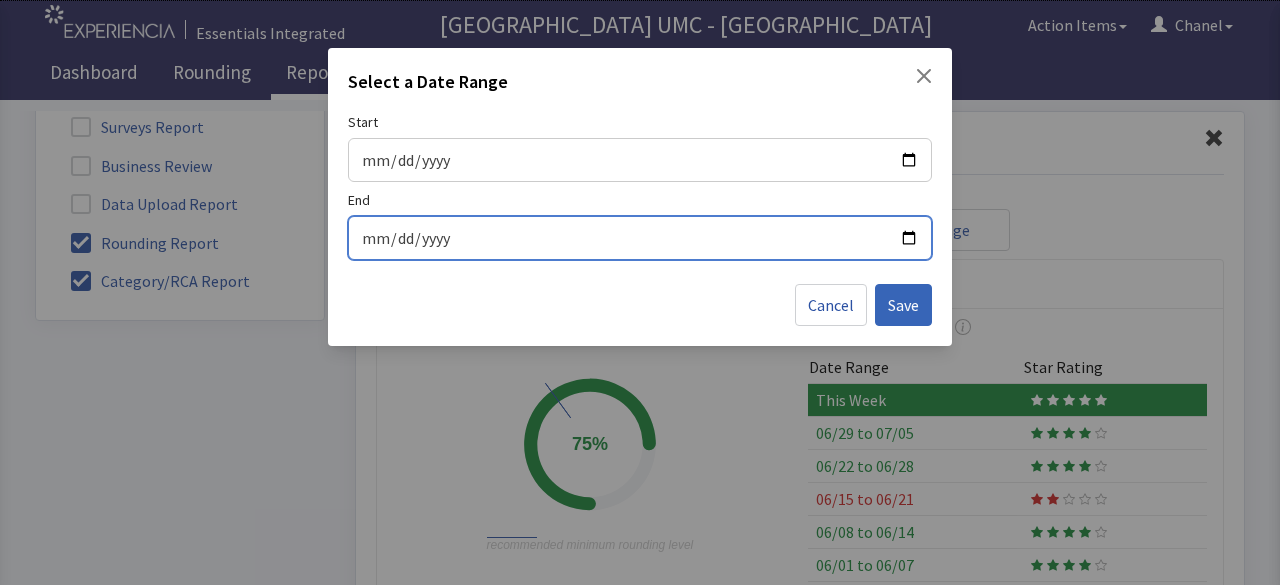 drag, startPoint x: 915, startPoint y: 227, endPoint x: 900, endPoint y: 229, distance: 15.132746 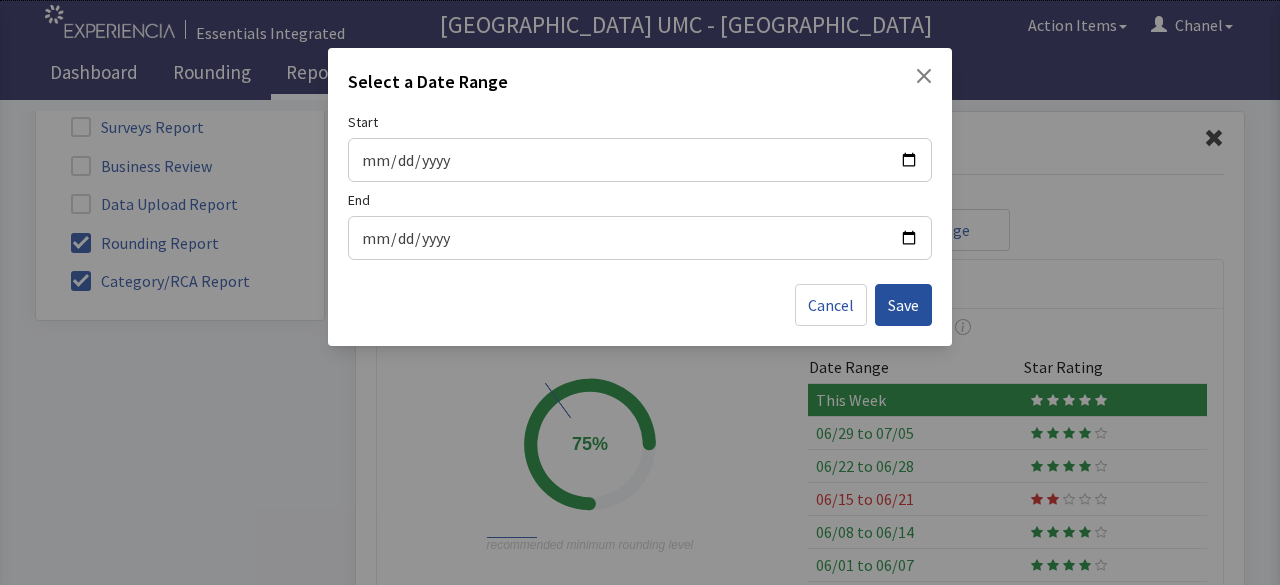 click on "Save" at bounding box center [903, 305] 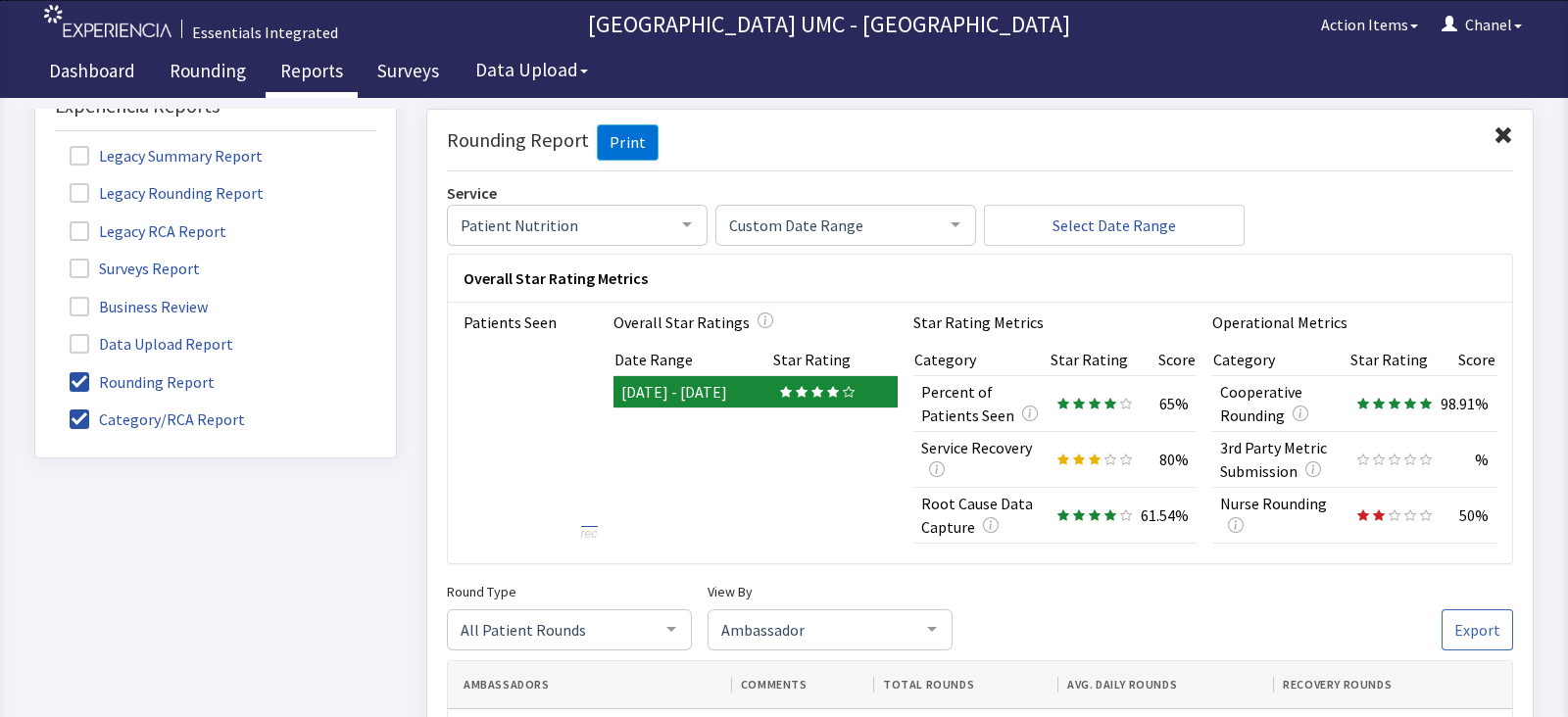 scroll, scrollTop: 108, scrollLeft: 0, axis: vertical 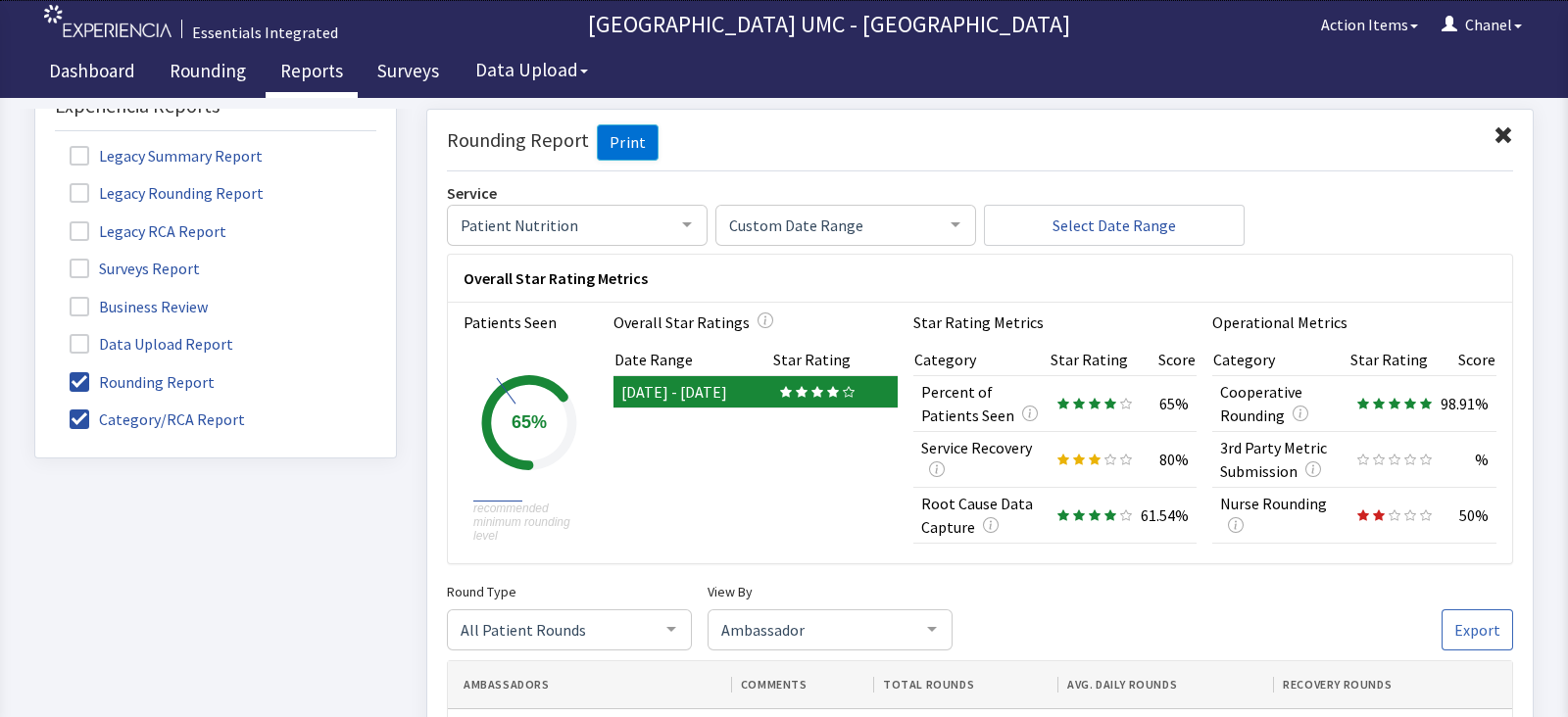 drag, startPoint x: 1229, startPoint y: 99, endPoint x: 204, endPoint y: 564, distance: 1125.5443 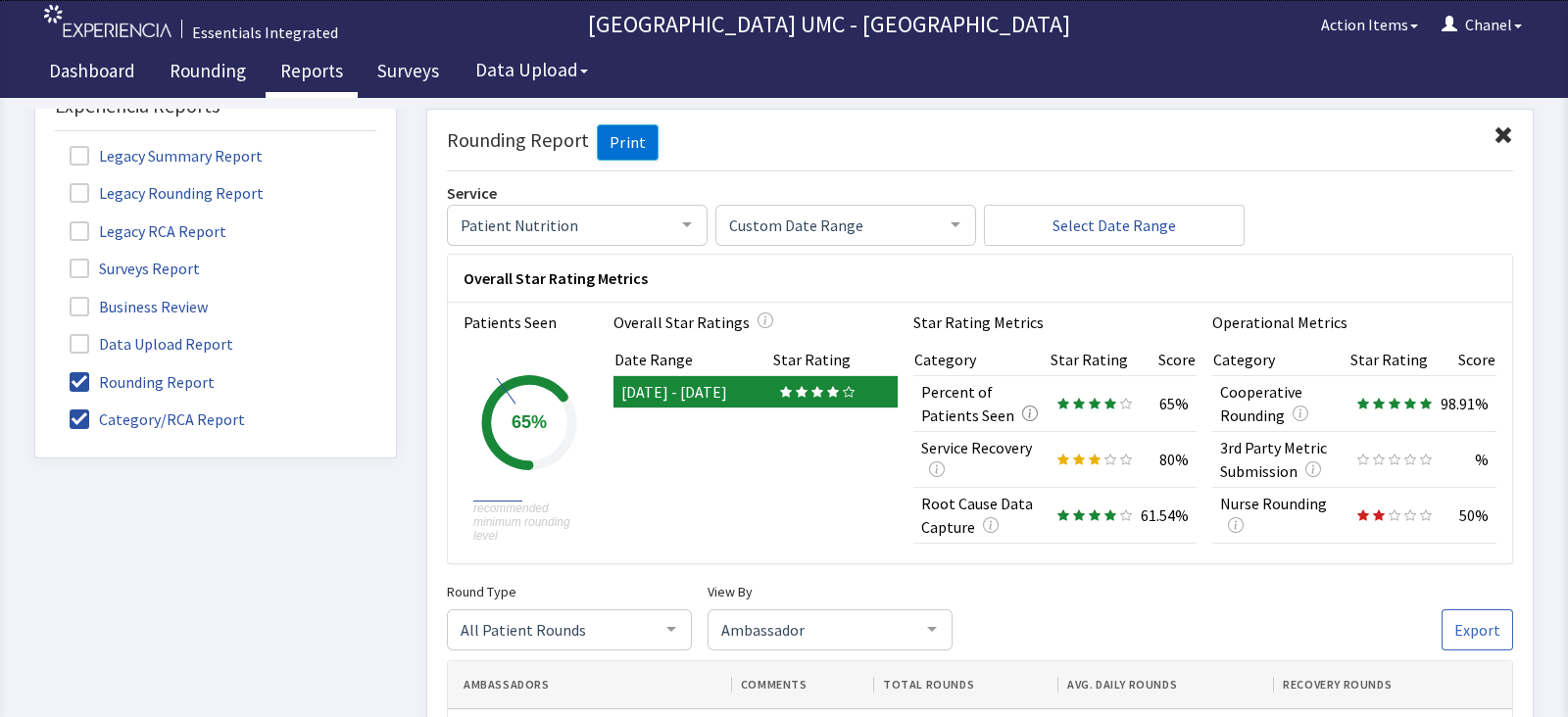 click 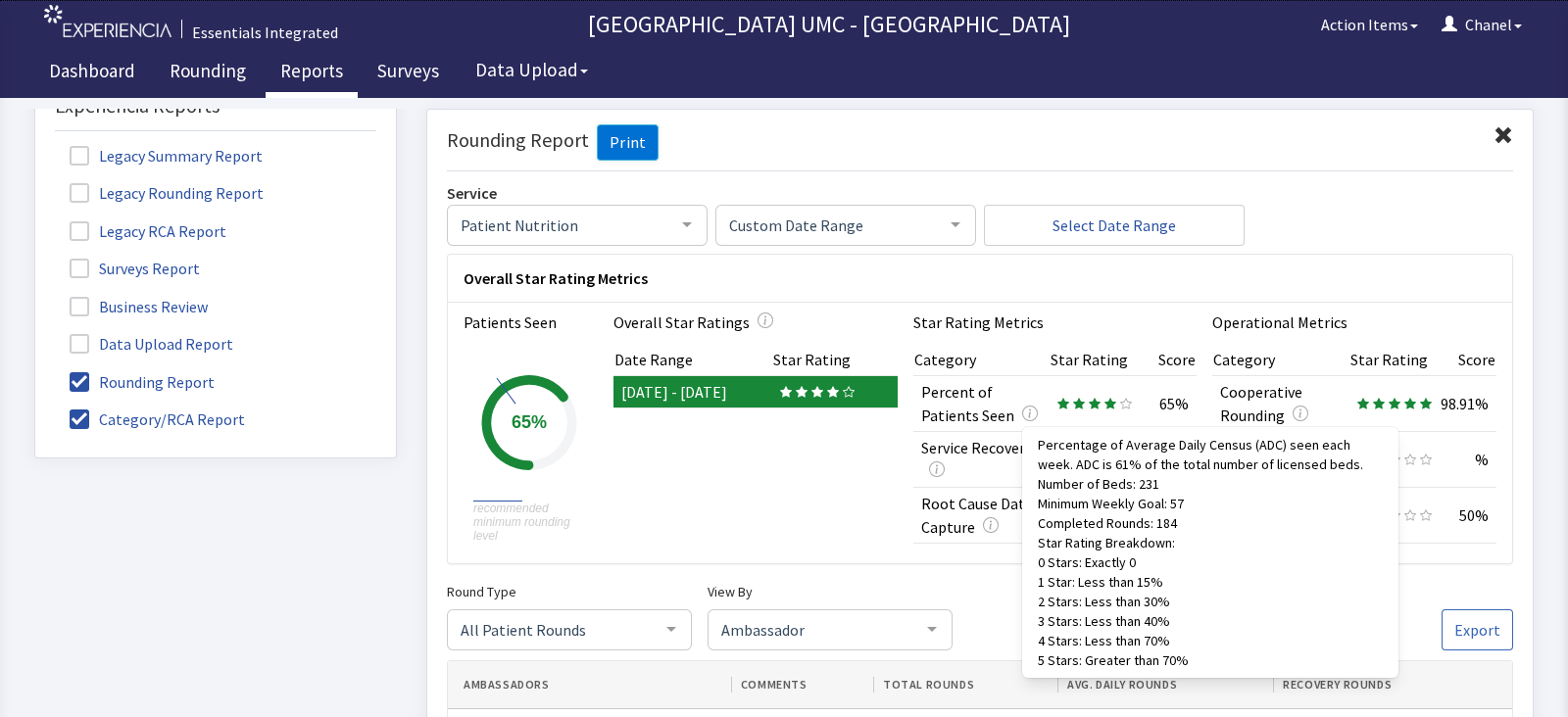 click on "Overall Star Ratings Date Range Star Rating 06/25/2025 - 07/08/2025" at bounding box center [756, 432] 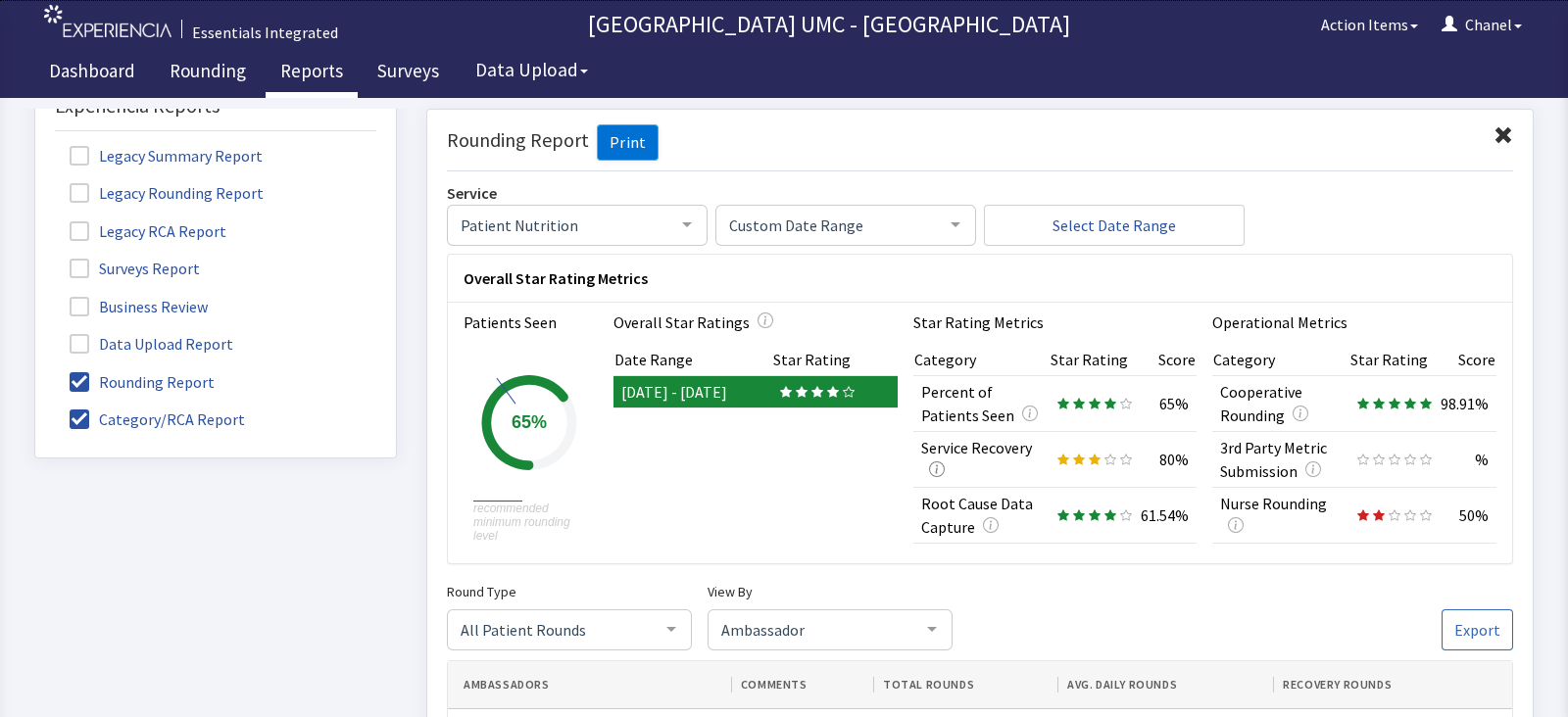click 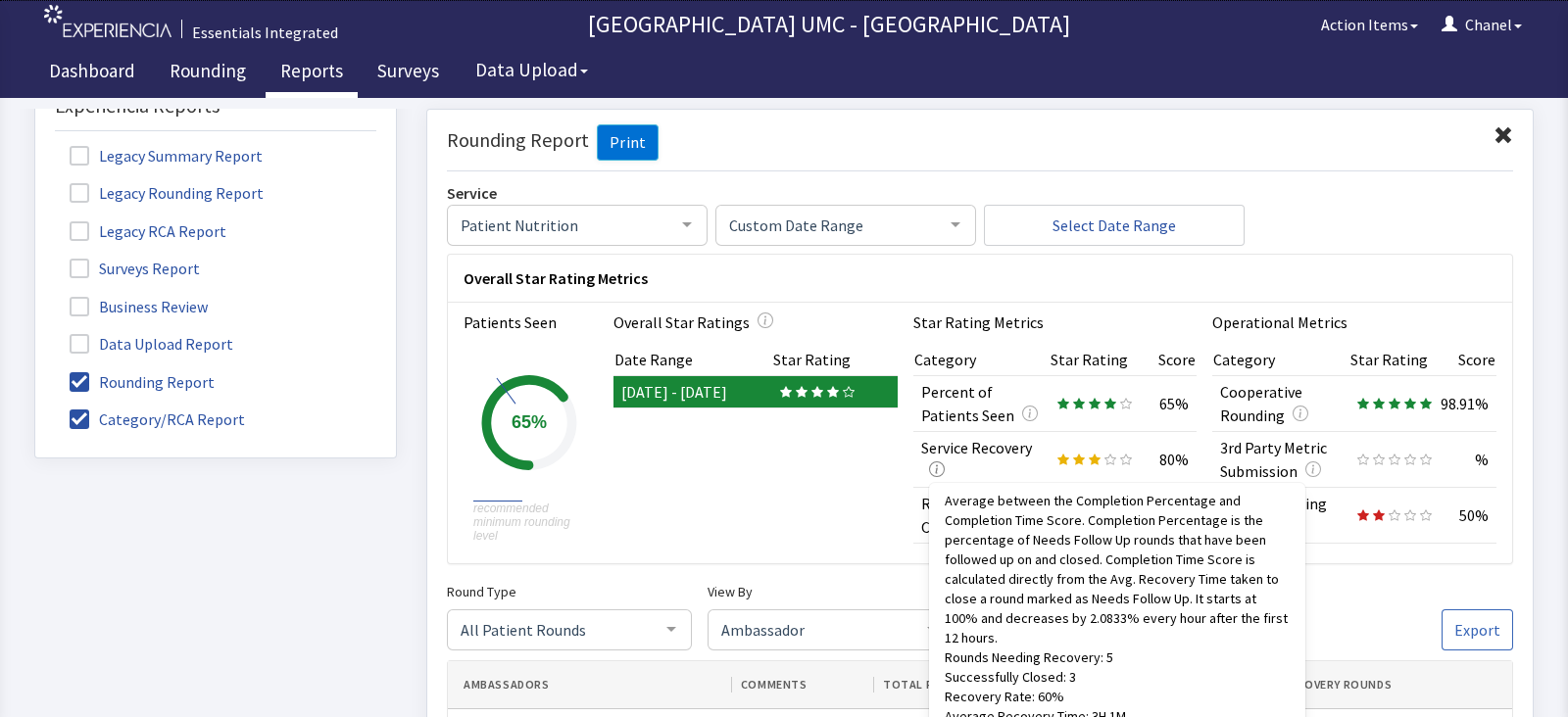 click 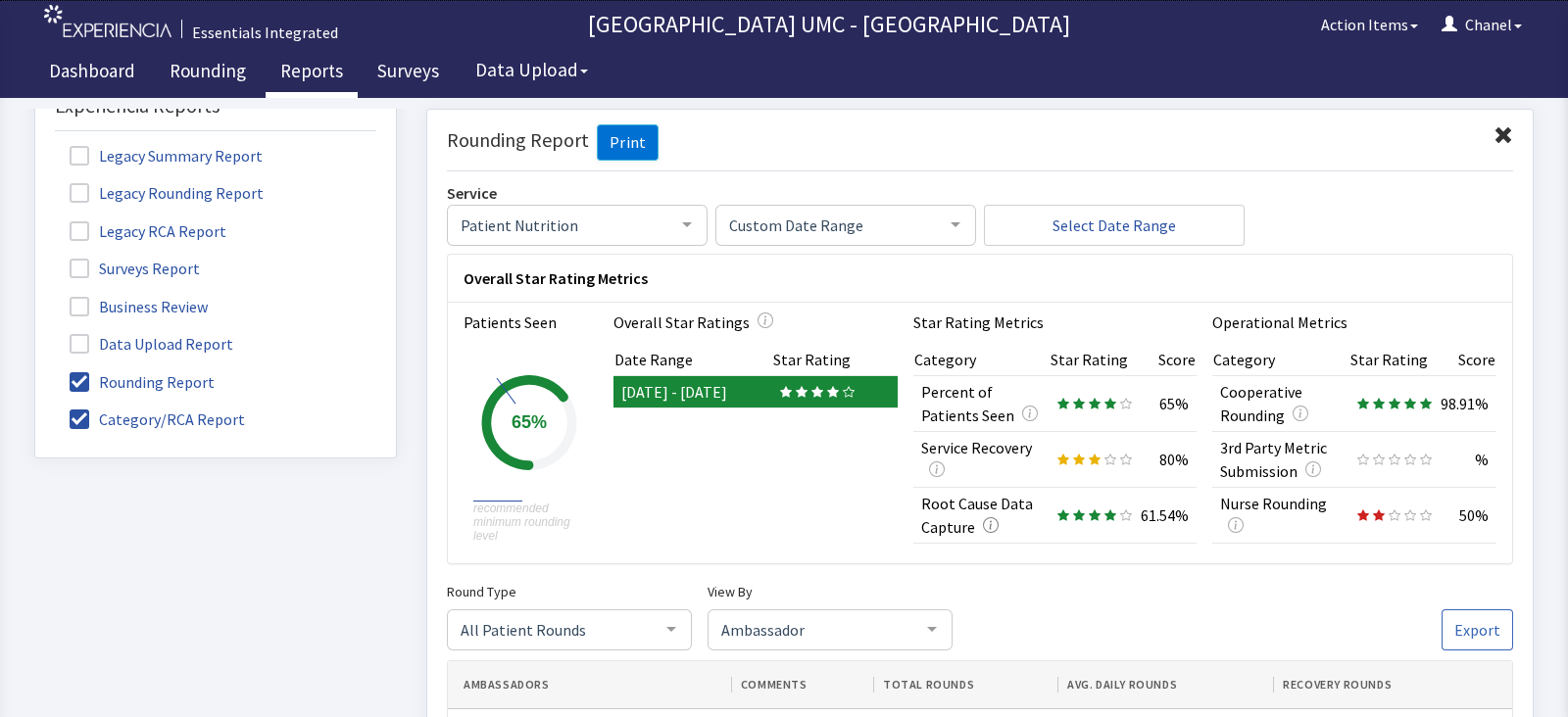 click 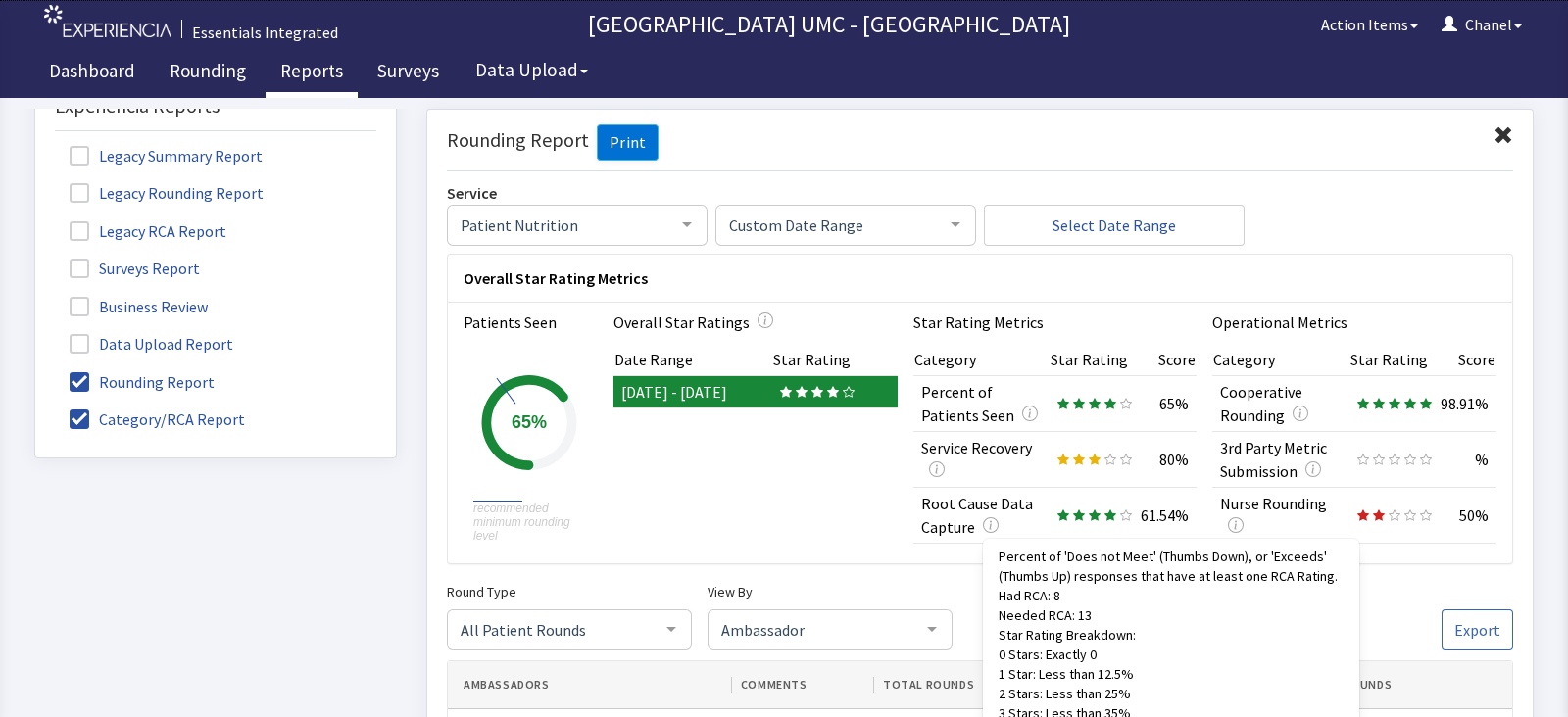 click on "Overall Star Ratings Date Range Star Rating 06/25/2025 - 07/08/2025" at bounding box center [756, 432] 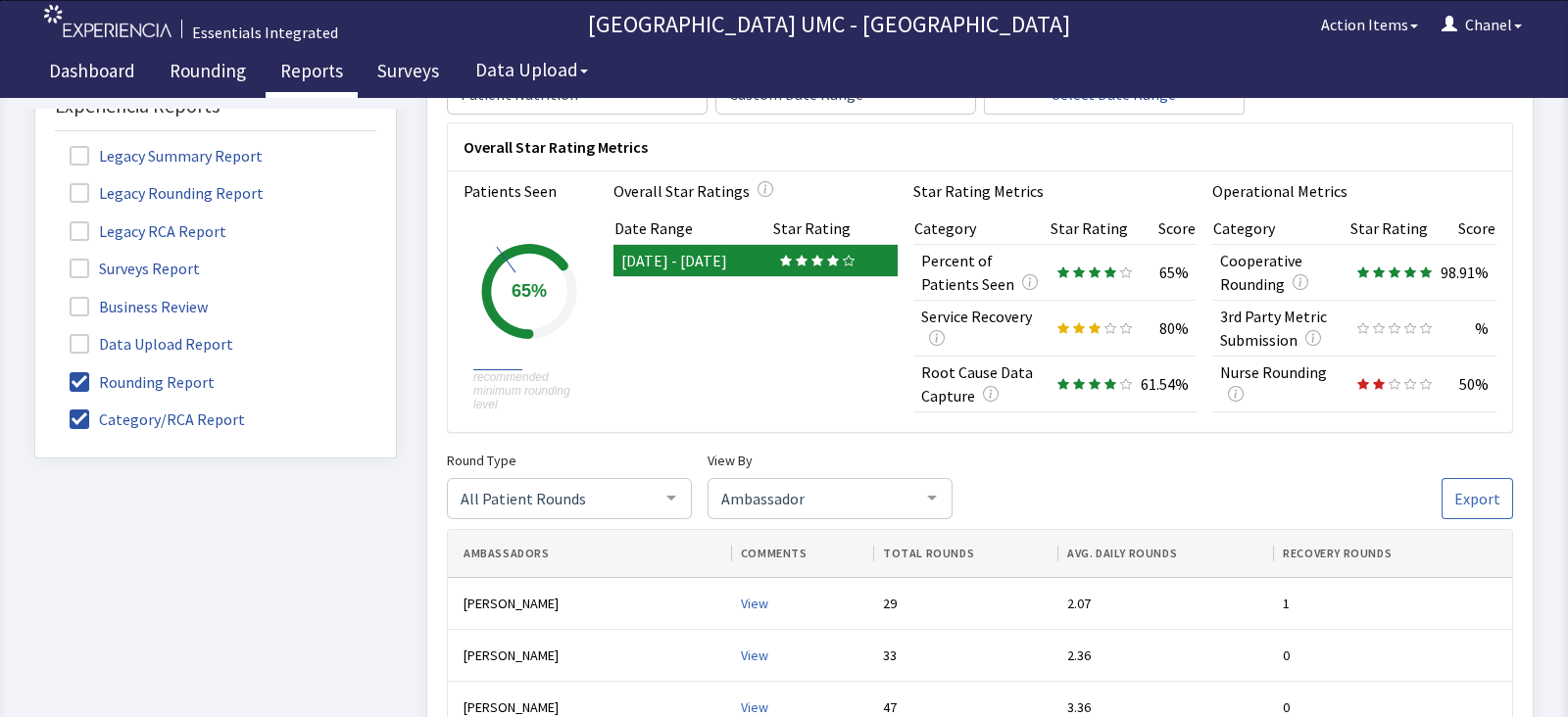 scroll, scrollTop: 134, scrollLeft: 0, axis: vertical 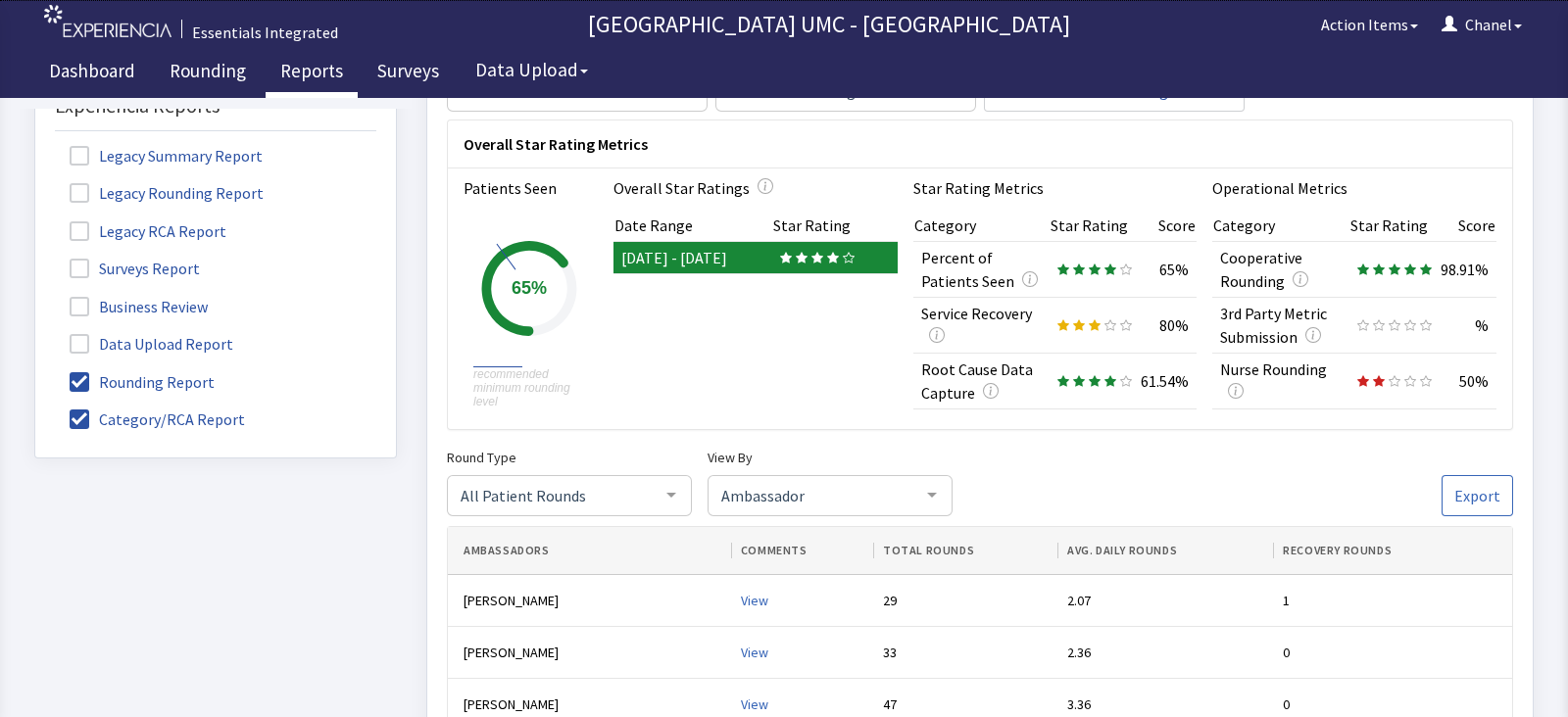 click on "Nurse Rounding" at bounding box center (1281, 380) 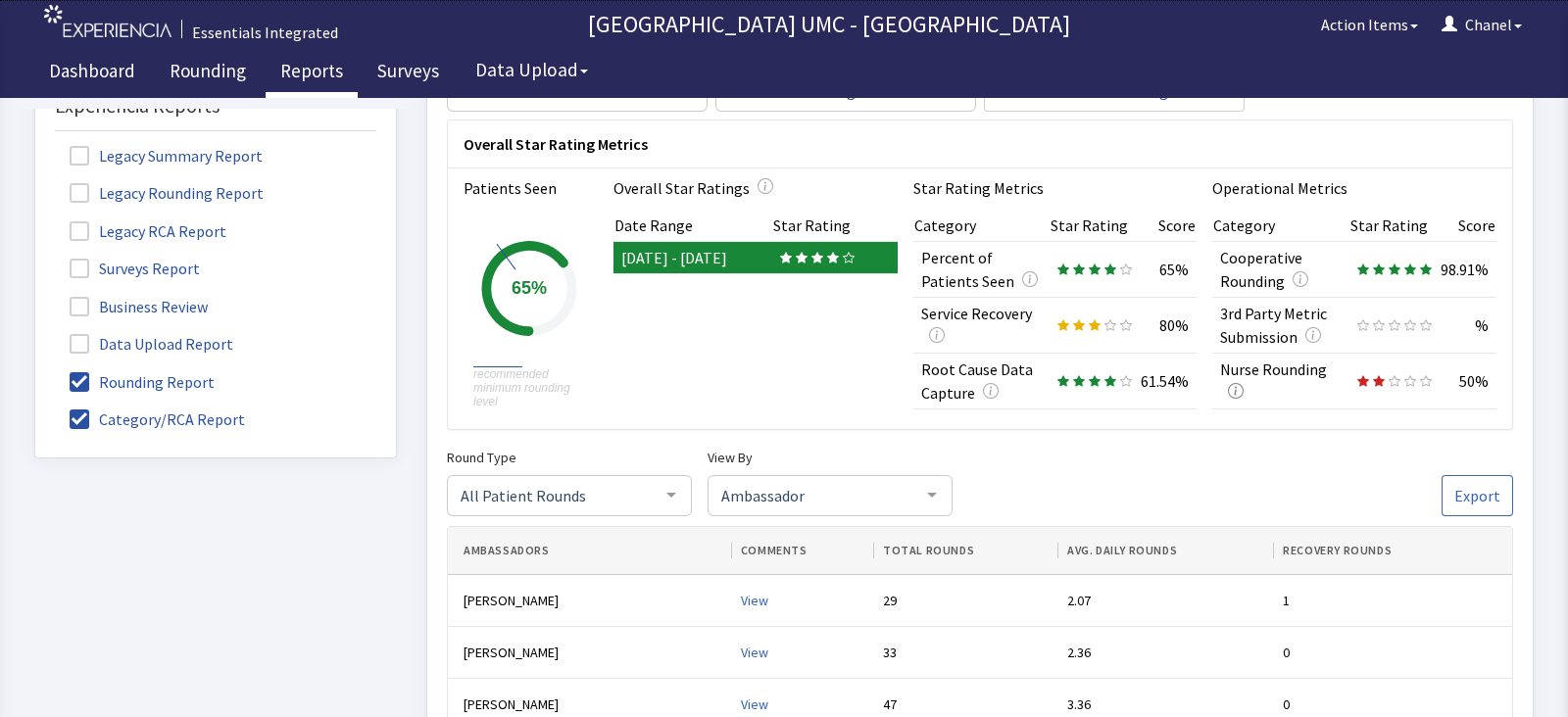click 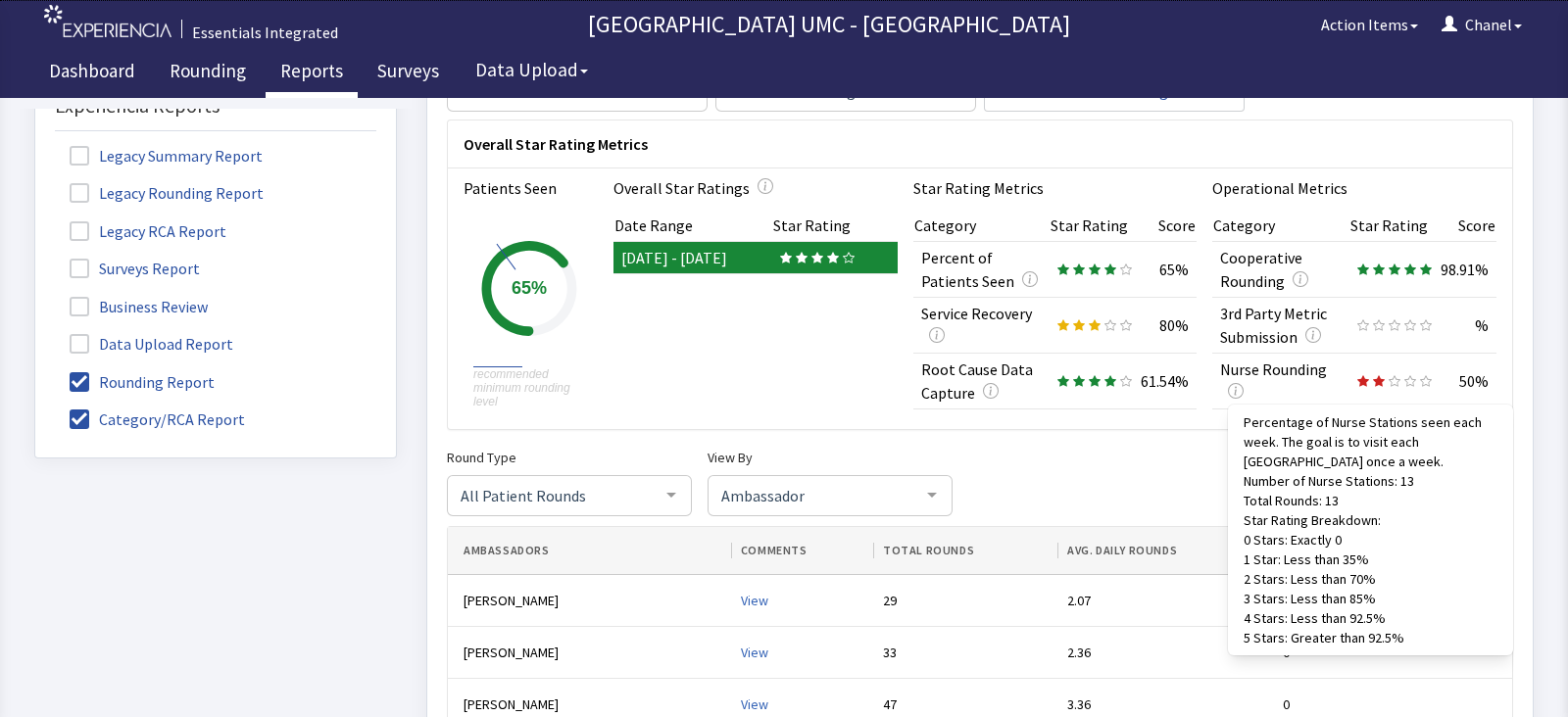 click on "Overall Star Rating Metrics Patients Seen Created with Highcharts 11.1.0 recommended minimum rounding level 65% Overall Star Ratings Date Range Star Rating 06/25/2025 - 07/08/2025 Star Rating Metrics Category Star Rating Score Percent of Patients Seen 65% Service Recovery 80% Root Cause Data Capture 61.54% Operational Metrics Category Star Rating Score Cooperative Rounding 98.91% 3rd Party Metric Submission % Nurse Rounding Percentage of Nurse Stations seen each week.  The goal is to visit each Nurse Station once a week.
Number of Nurse Stations: 13
Total Rounds: 13
Star Rating Breakdown:
0 Stars: Exactly 0
1 Star: Less than 35%
2 Stars: Less than 70%
3 Stars: Less than 85%
4 Stars: Less than 92.5%
5 Stars: Greater than 92.5%
50%" at bounding box center [980, 273] 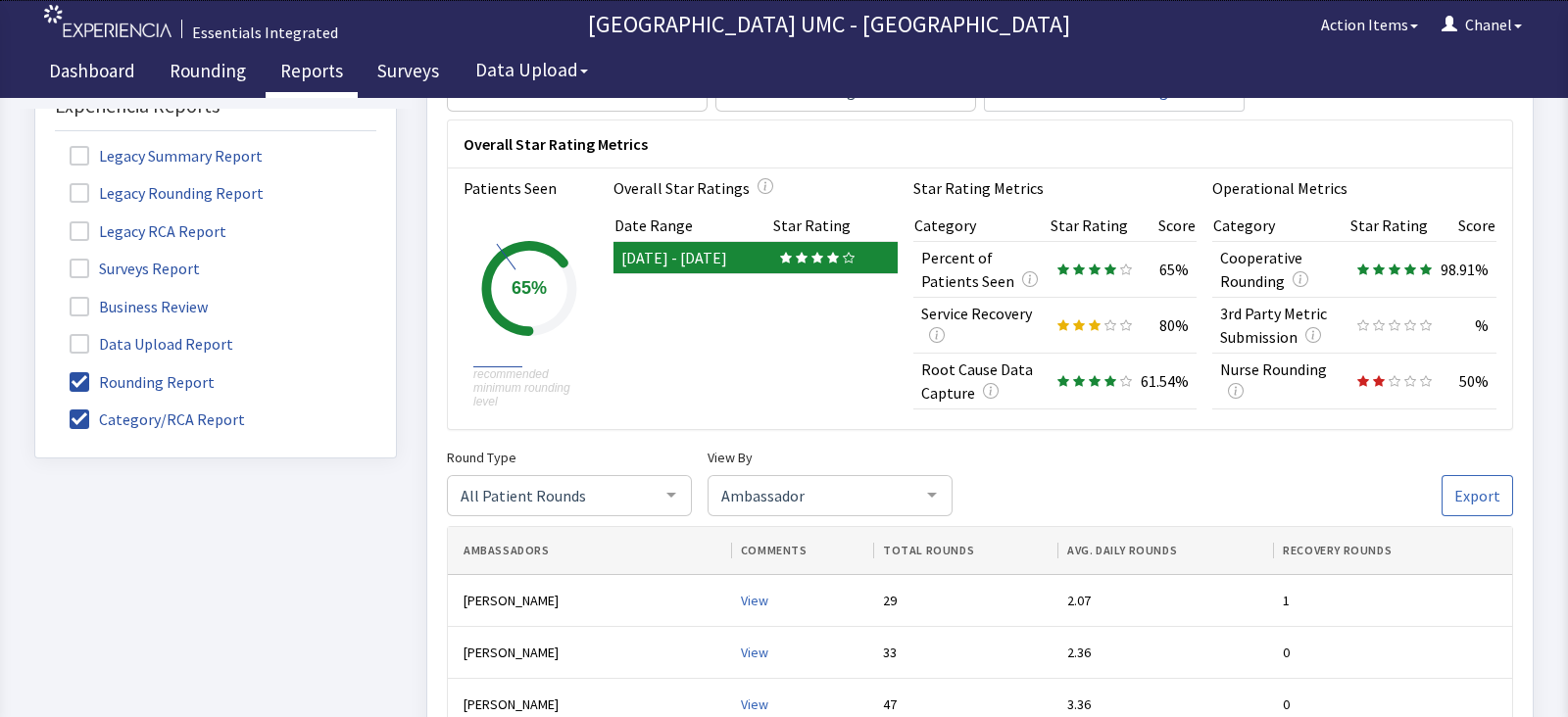click on "Ambassador" 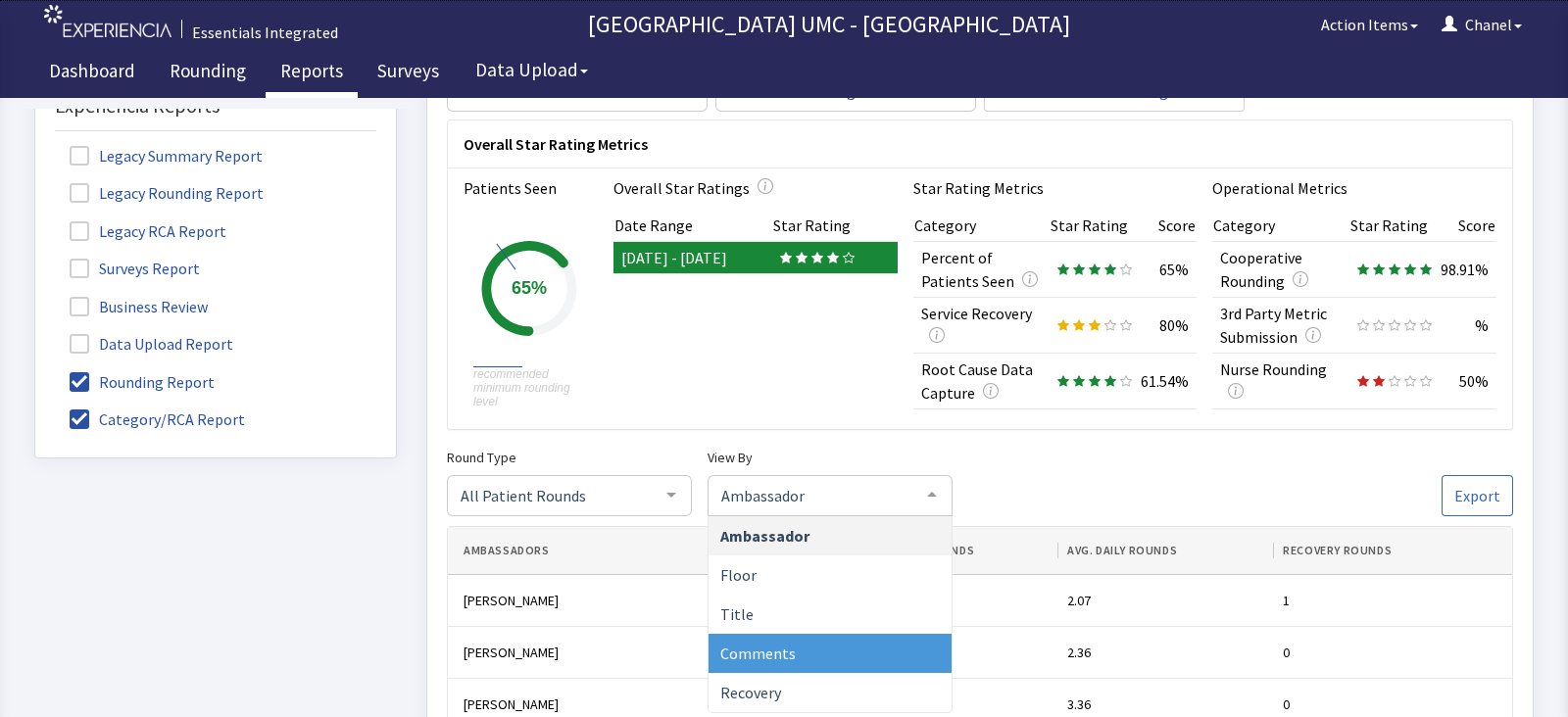 click on "Comments" at bounding box center (830, 652) 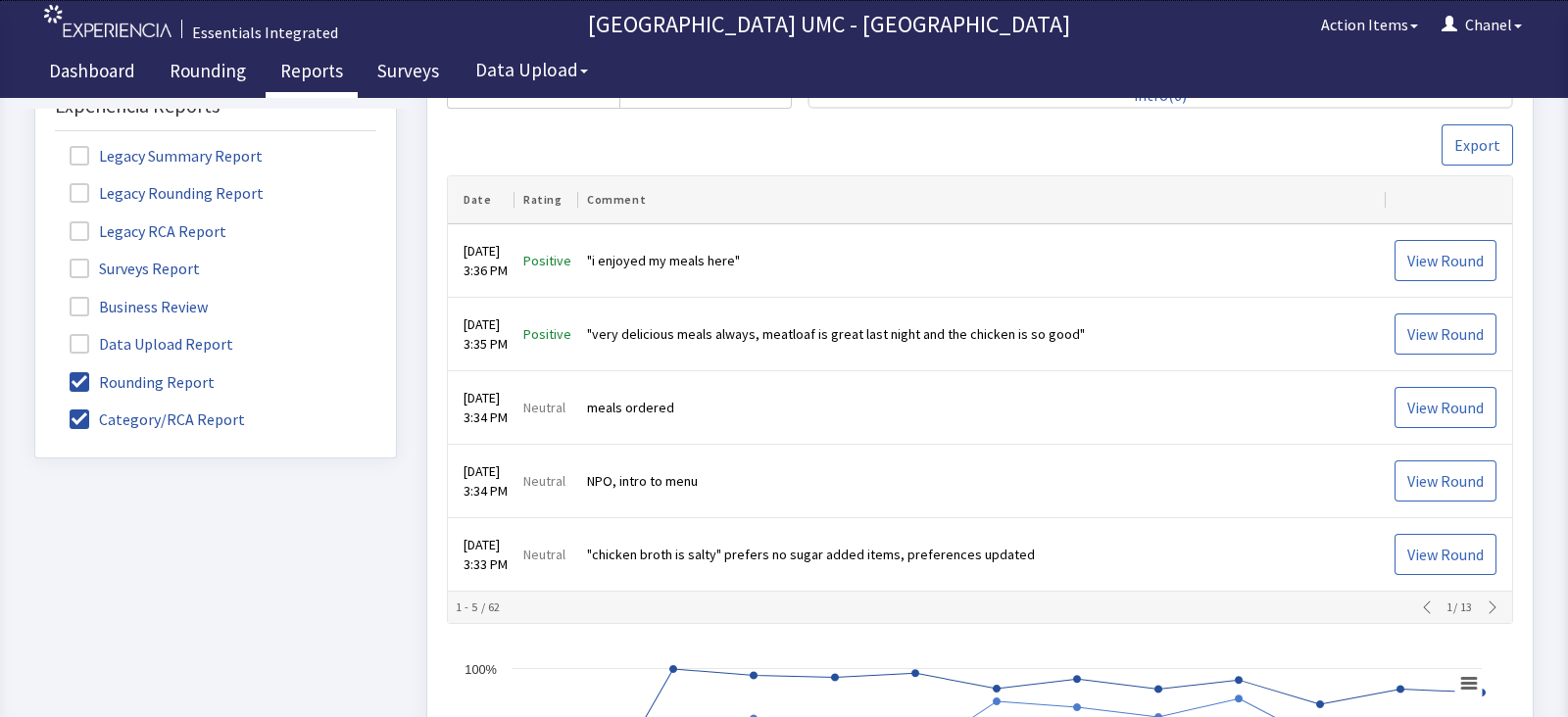scroll, scrollTop: 651, scrollLeft: 0, axis: vertical 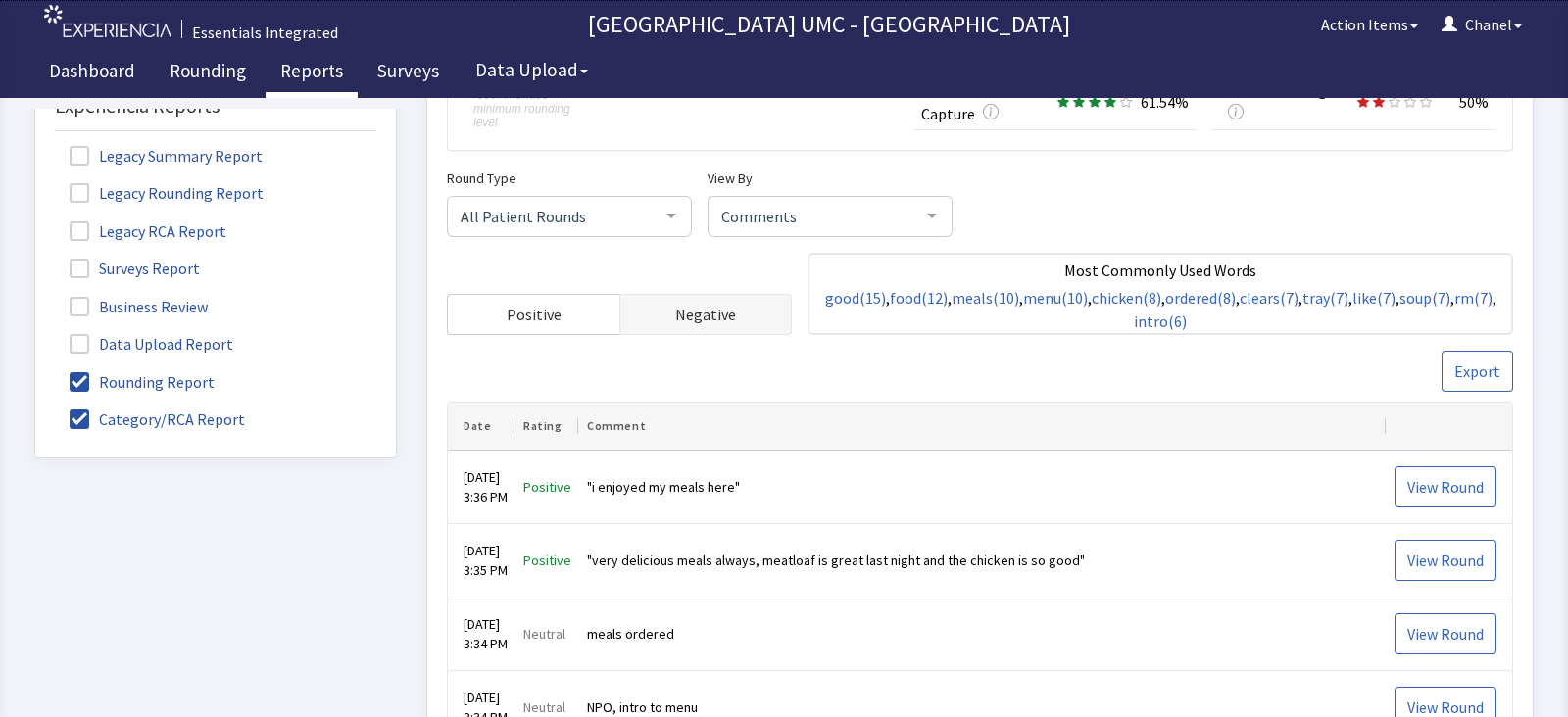 click on "Negative" 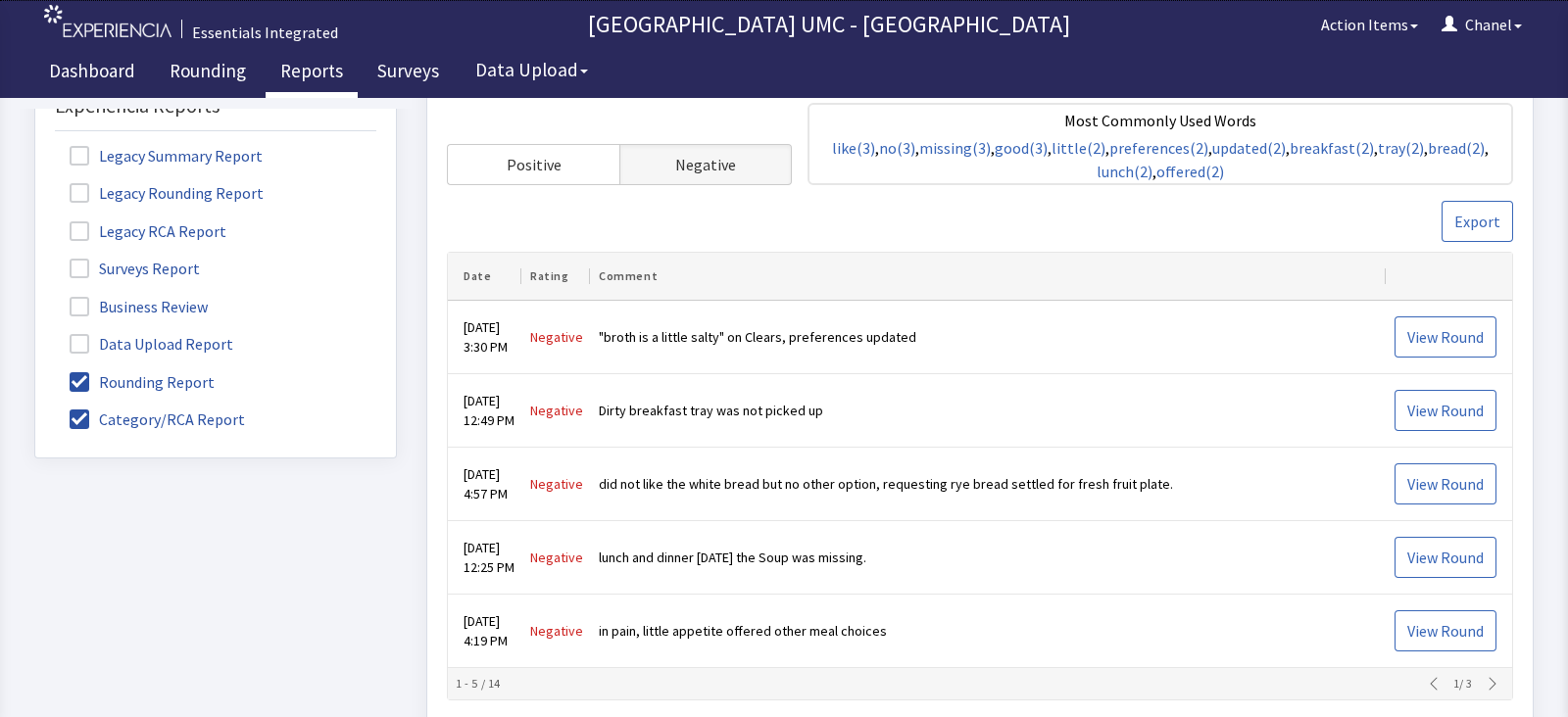 scroll, scrollTop: 568, scrollLeft: 0, axis: vertical 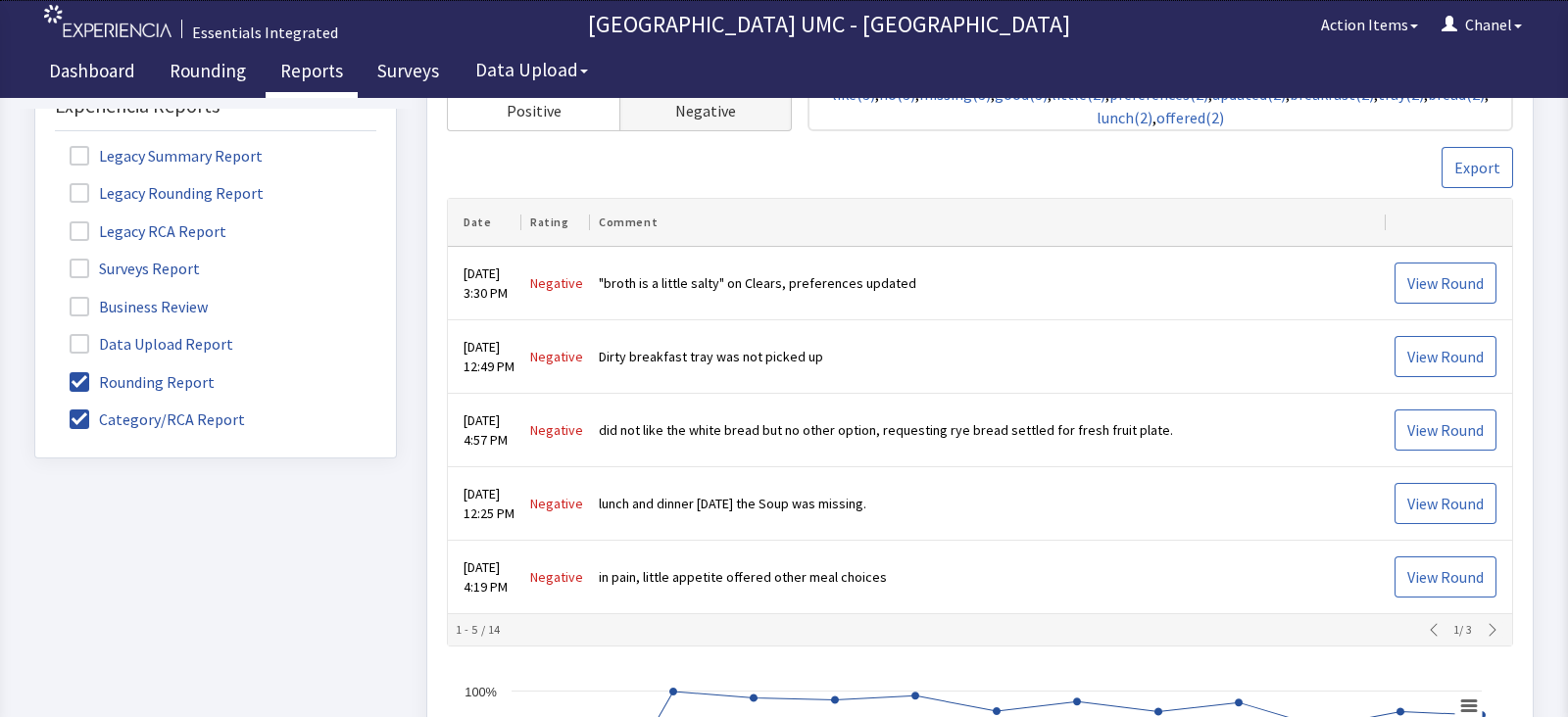click 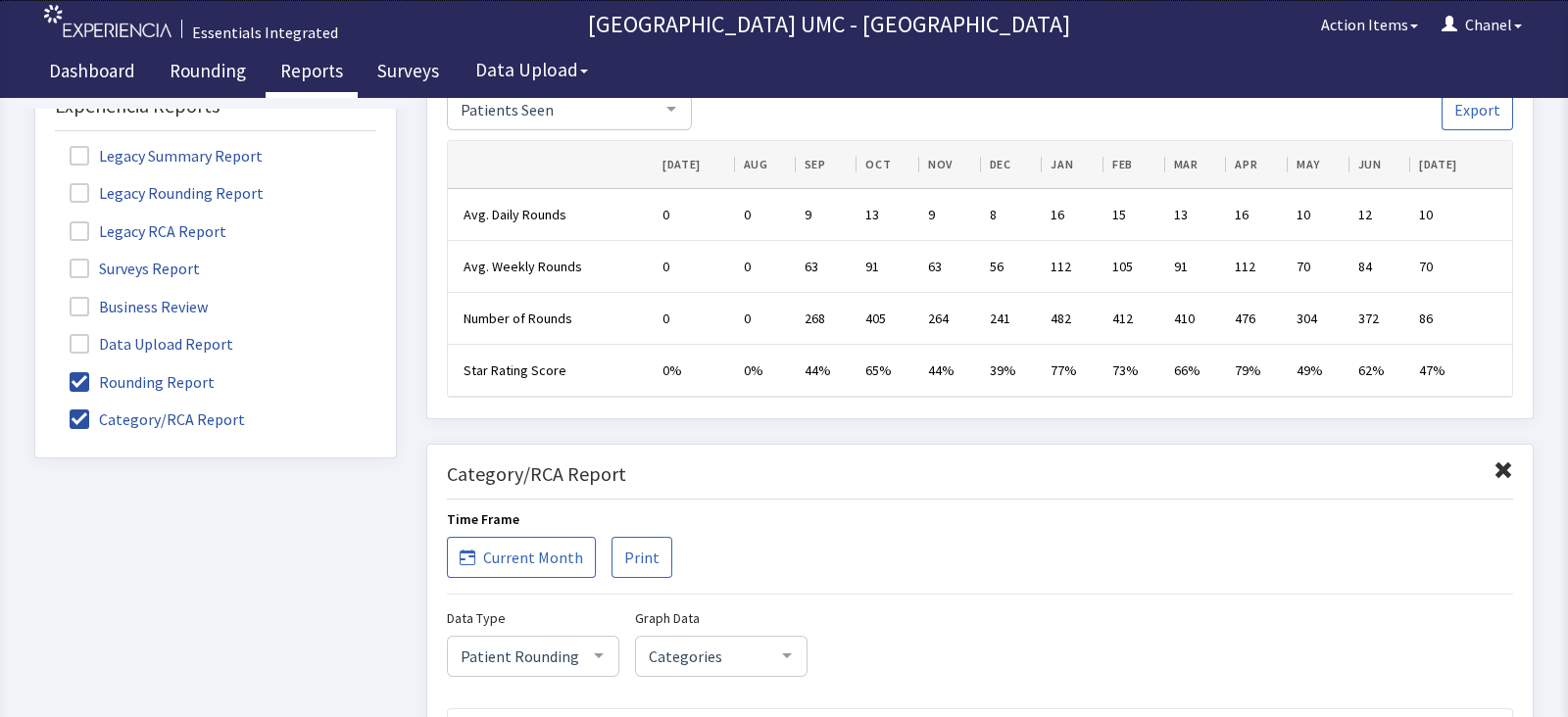 scroll, scrollTop: 1606, scrollLeft: 0, axis: vertical 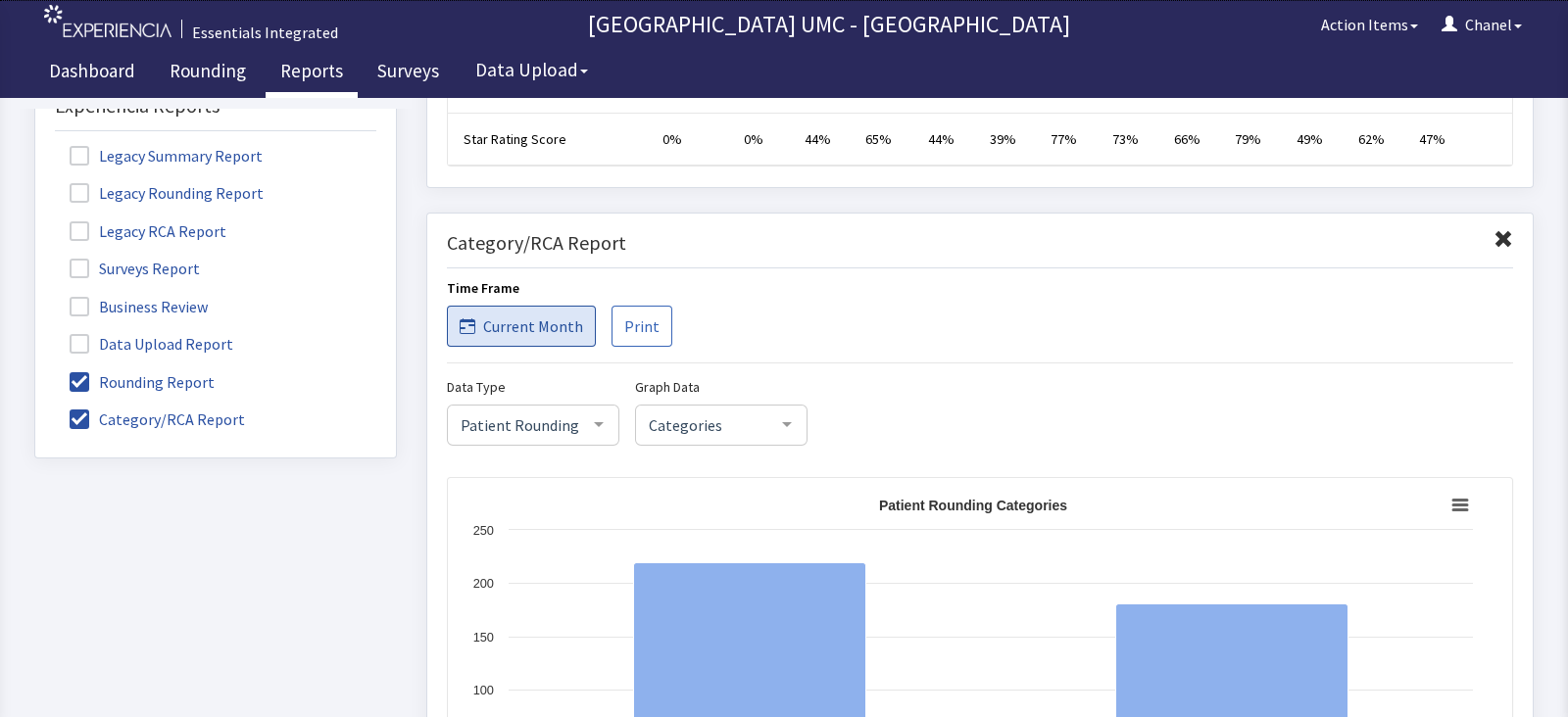 click on "Current Month" at bounding box center (521, 325) 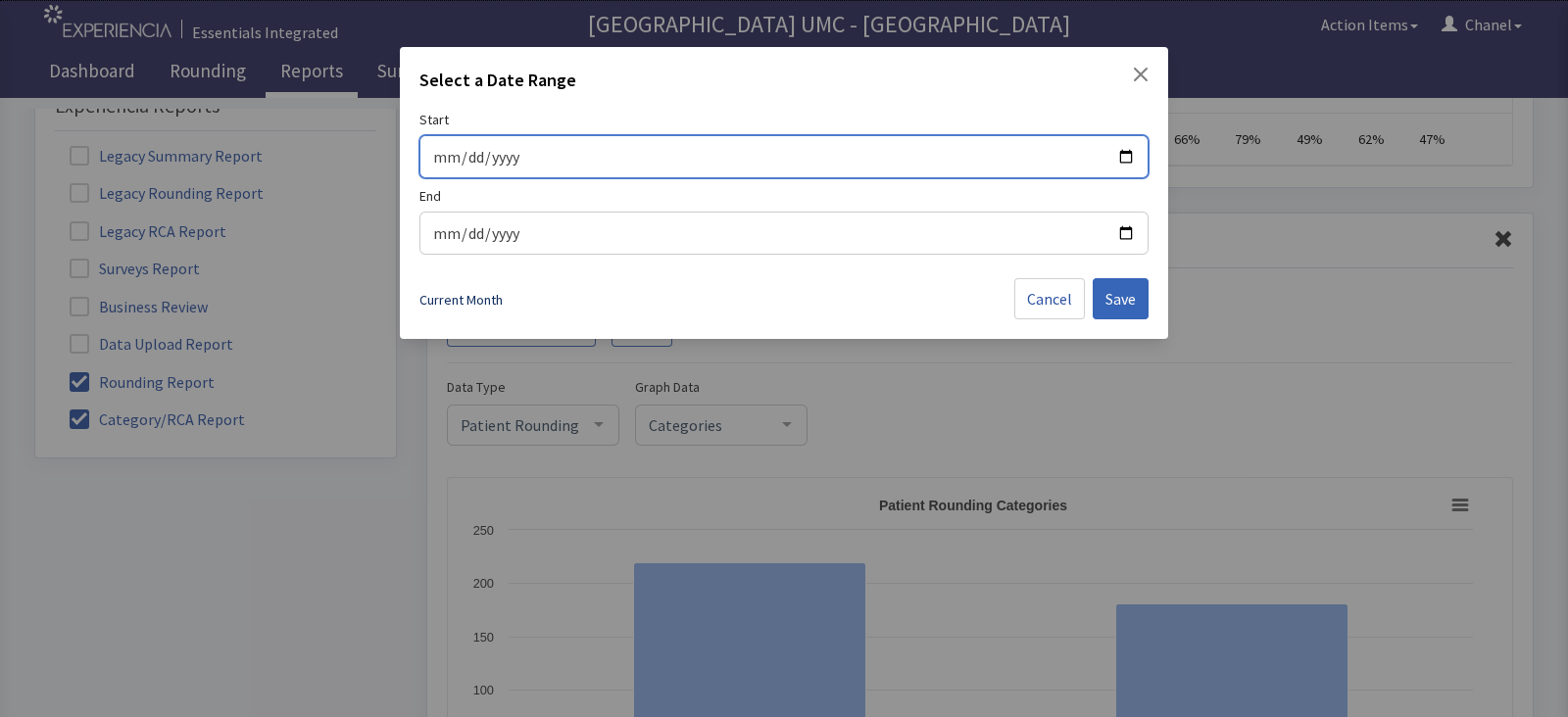 click on "Start" at bounding box center [784, 157] 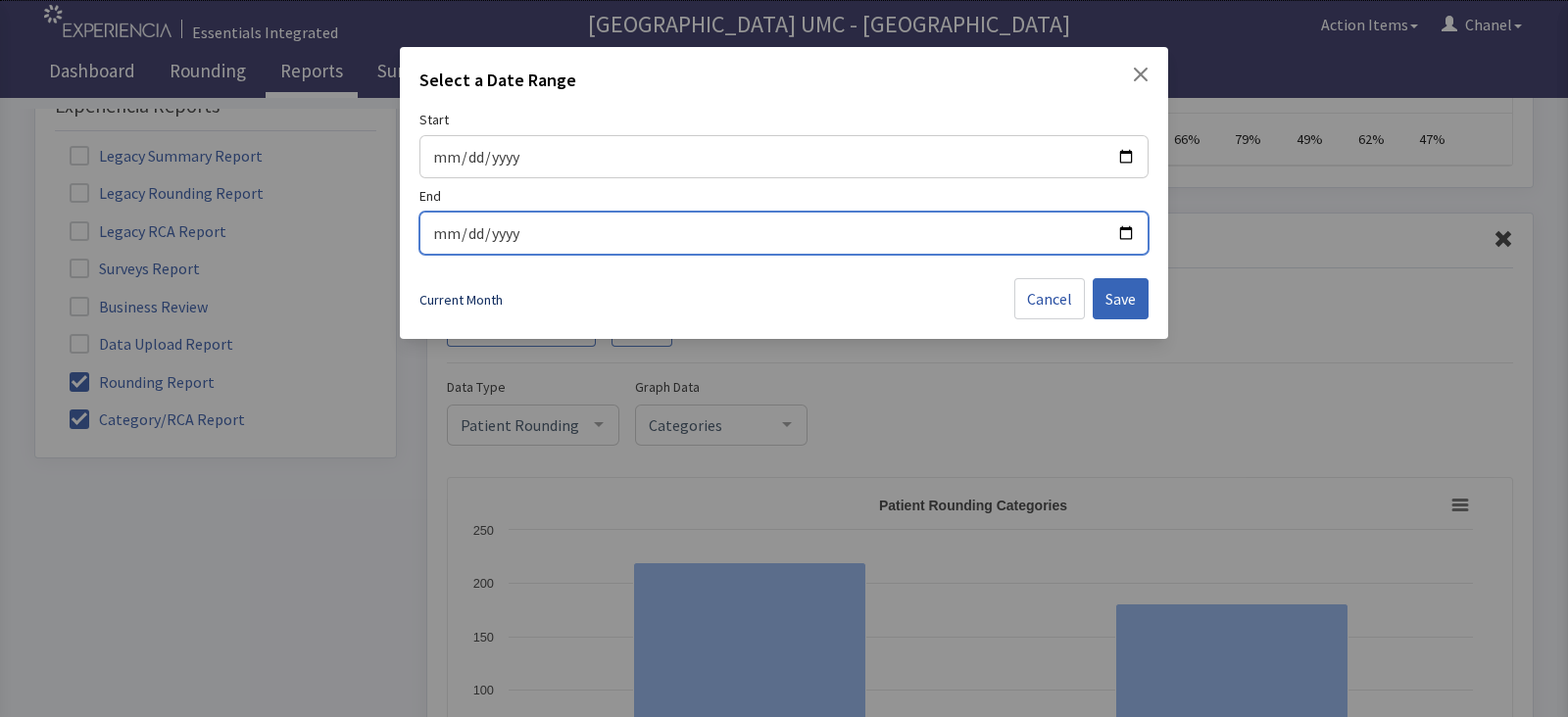 click on "End" at bounding box center [784, 233] 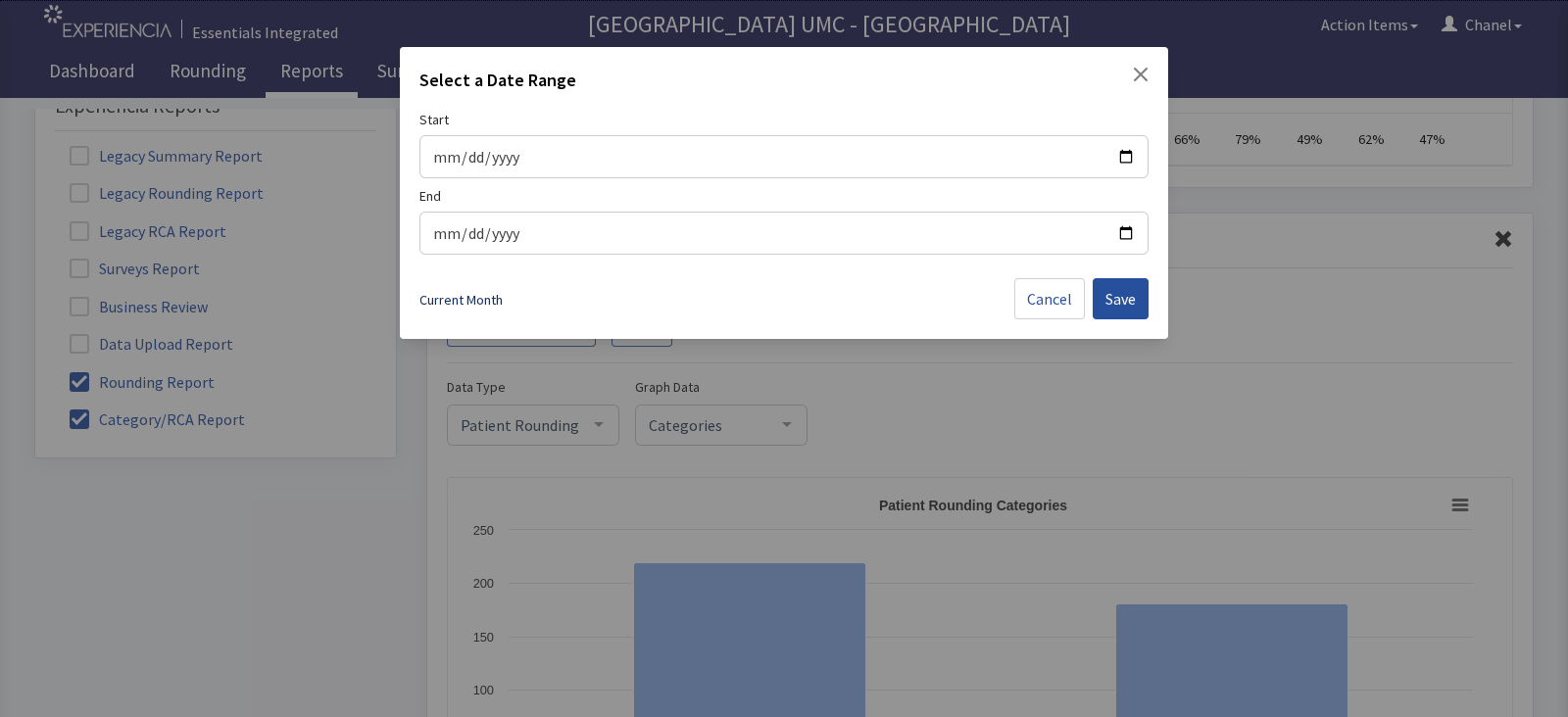 click on "Save" at bounding box center [1120, 299] 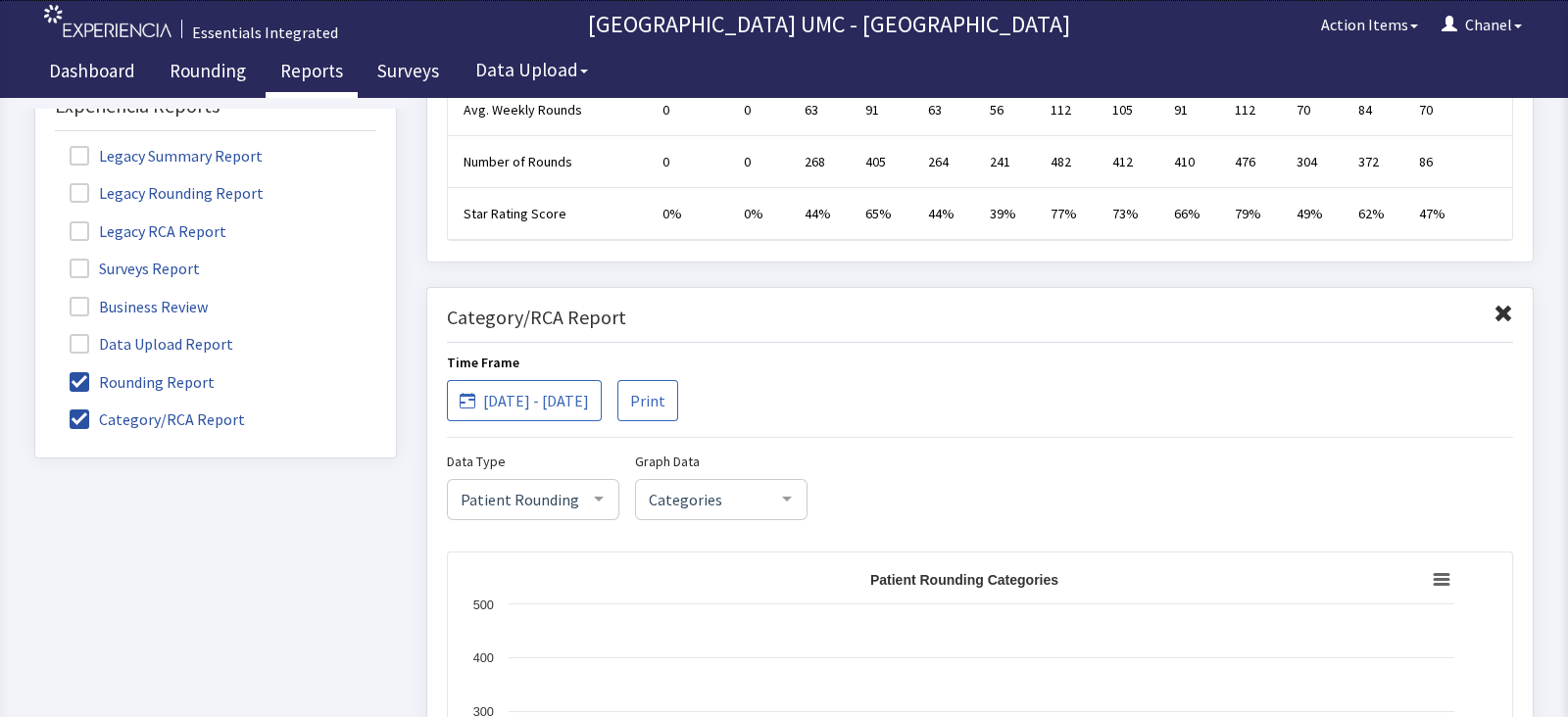 scroll, scrollTop: 1758, scrollLeft: 0, axis: vertical 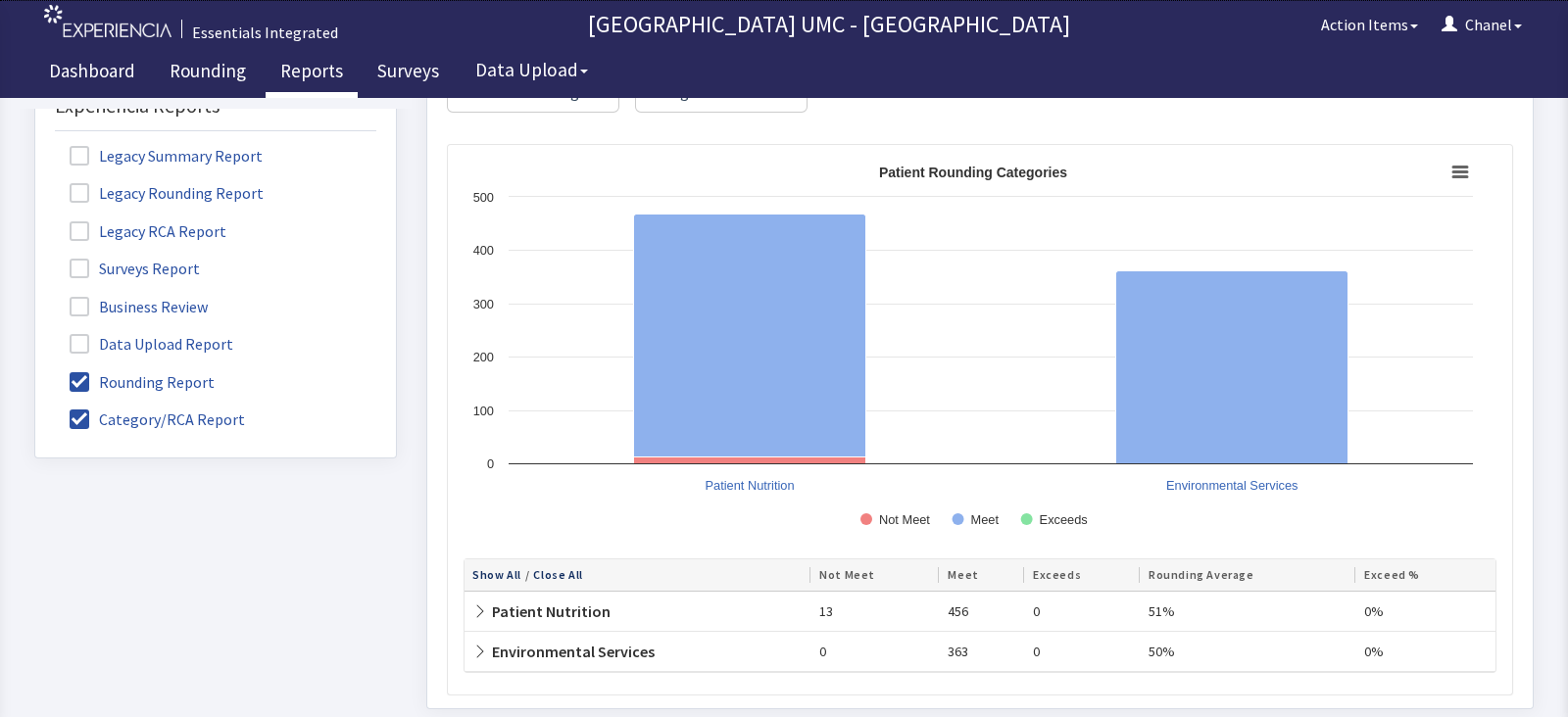 click 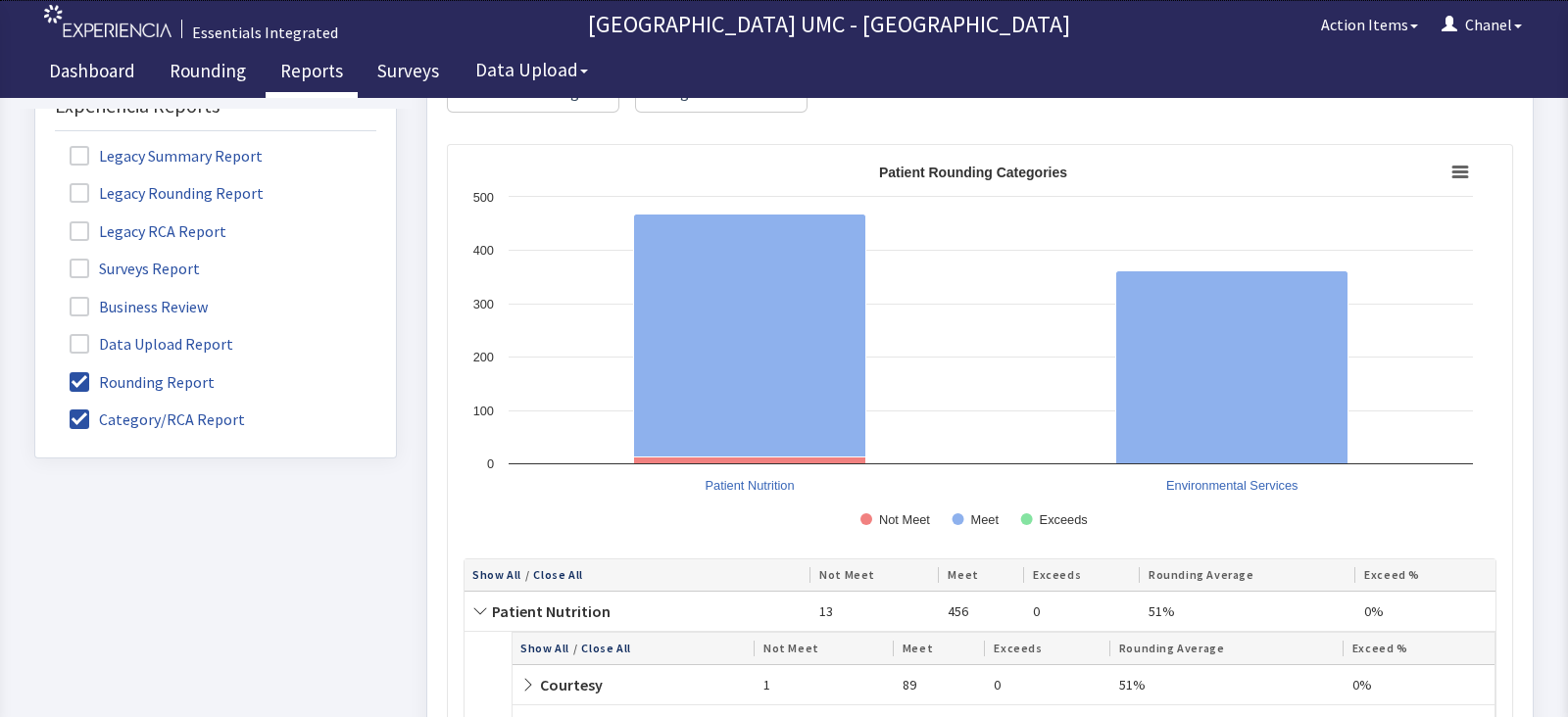 drag, startPoint x: 1557, startPoint y: 523, endPoint x: 1532, endPoint y: 618, distance: 98.2344 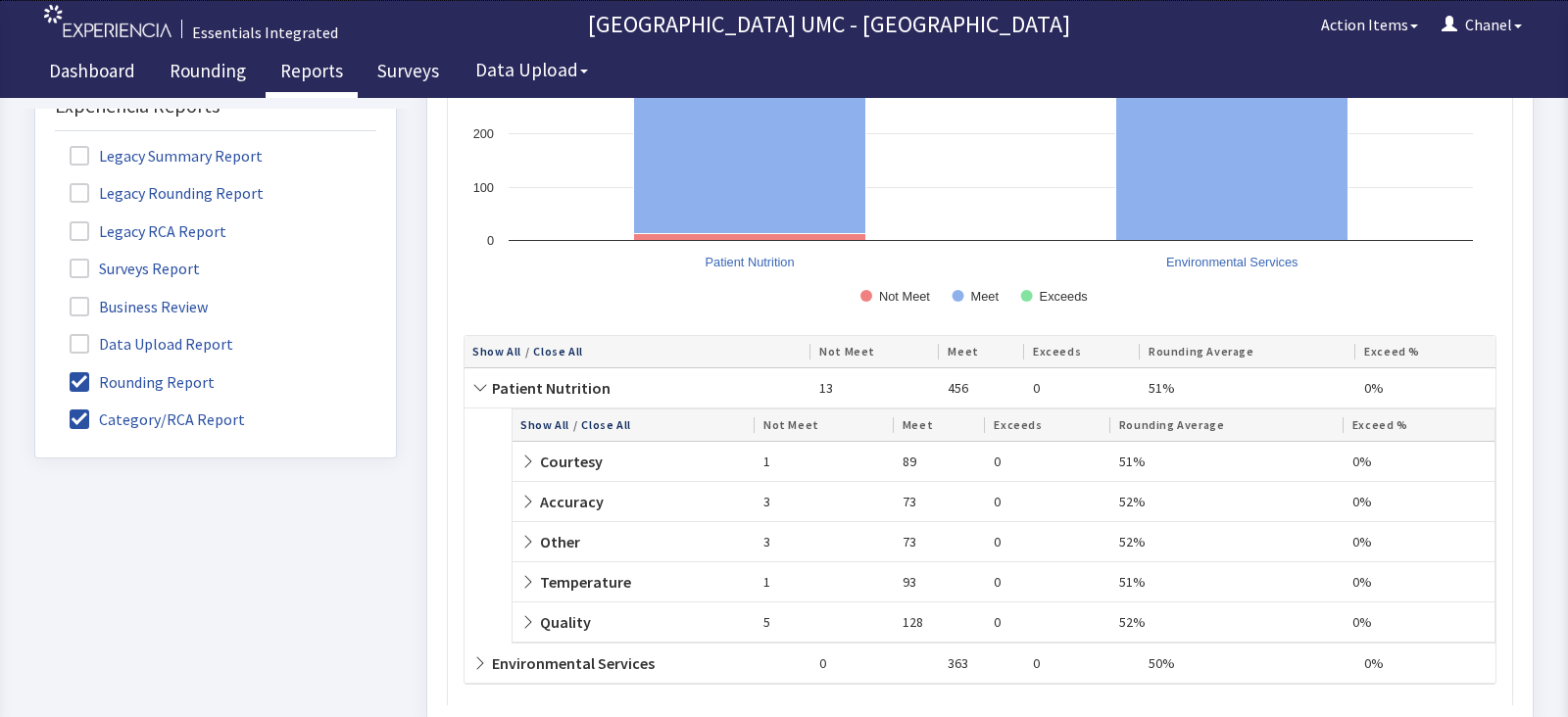 scroll, scrollTop: 2319, scrollLeft: 0, axis: vertical 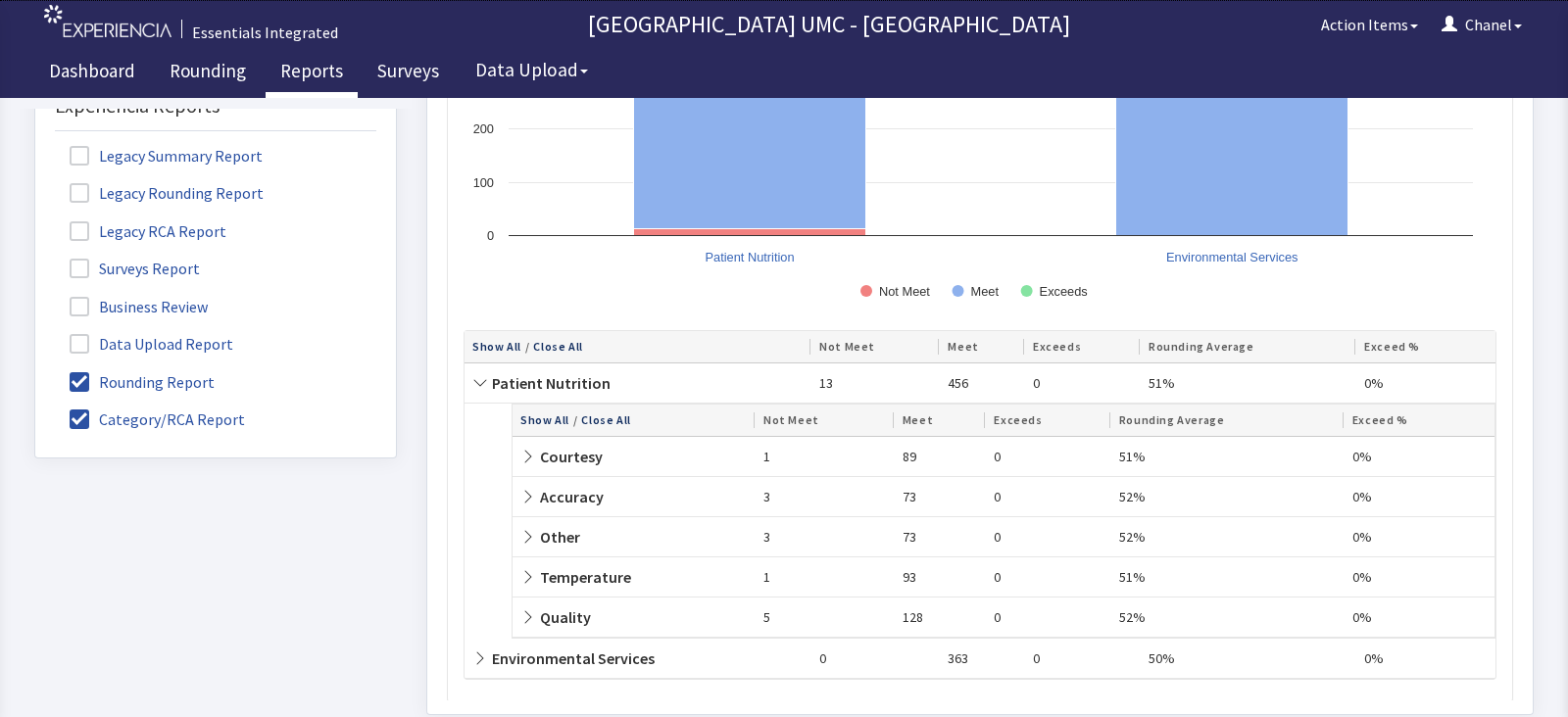 click 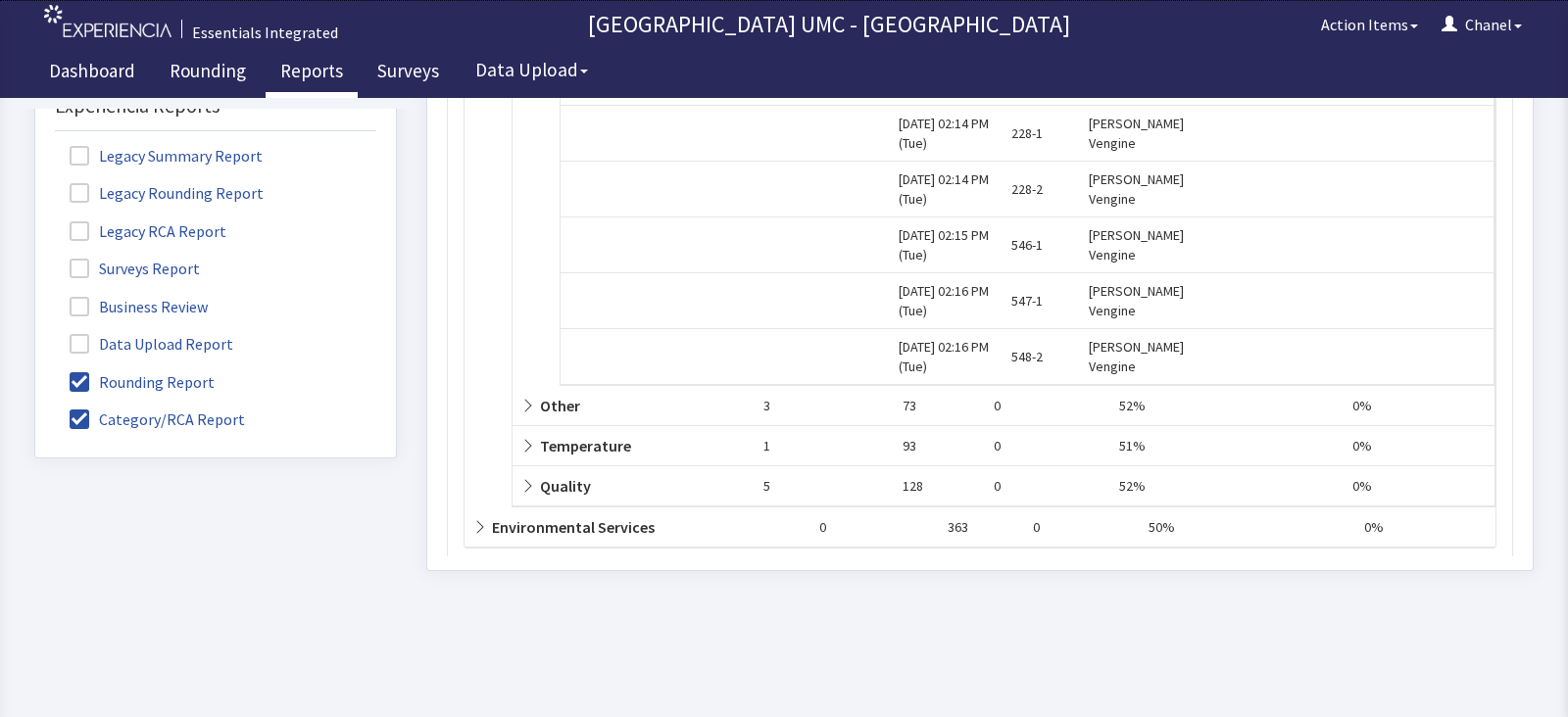 scroll, scrollTop: 6630, scrollLeft: 0, axis: vertical 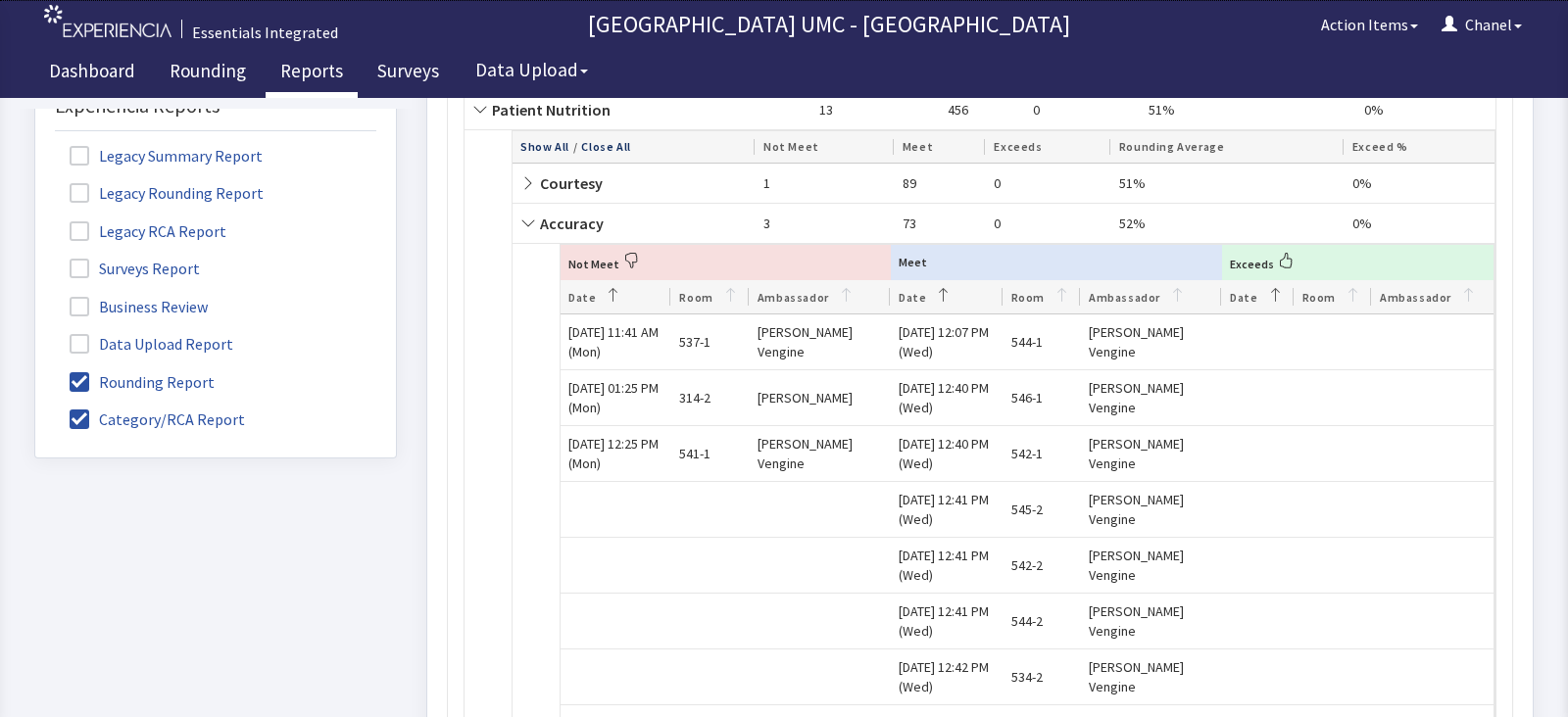 click on "Accuracy" 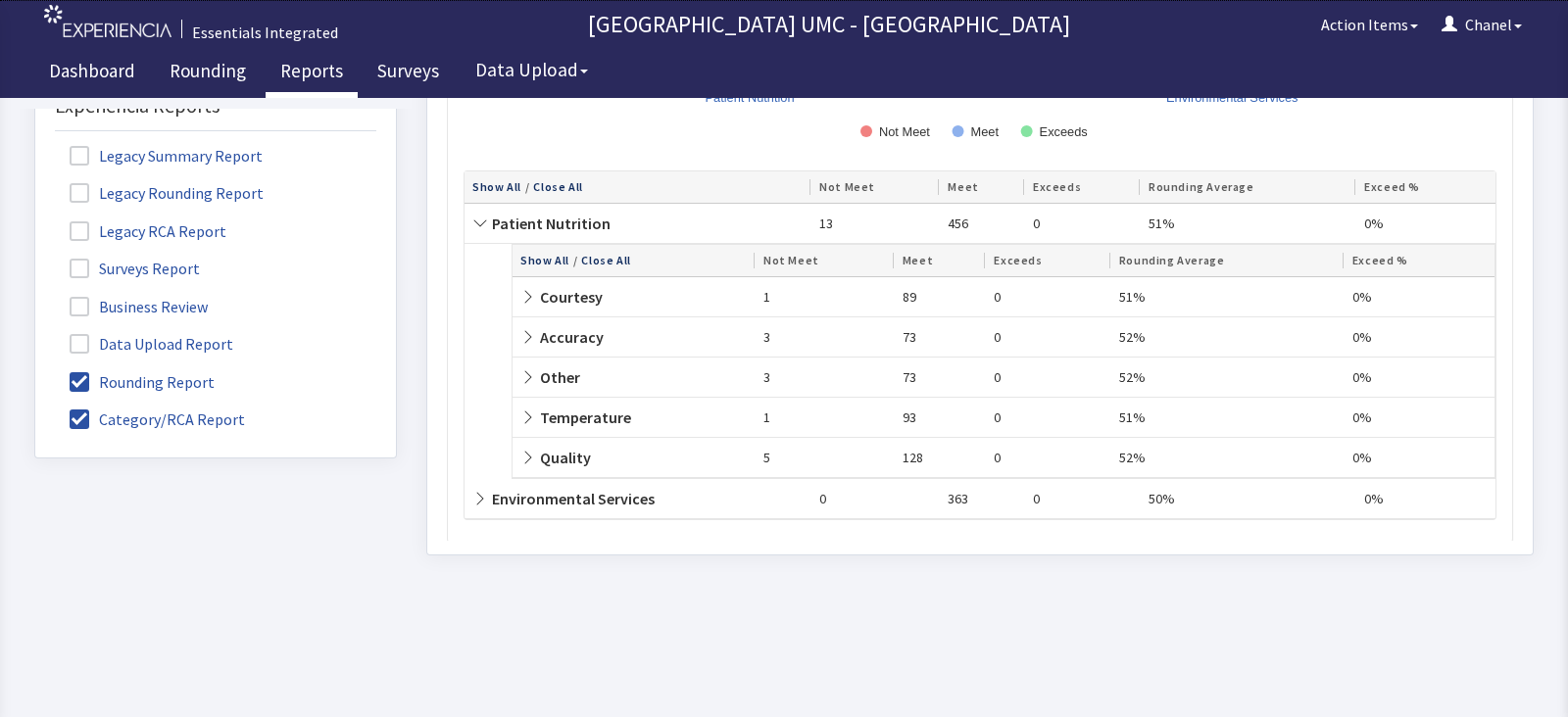 click 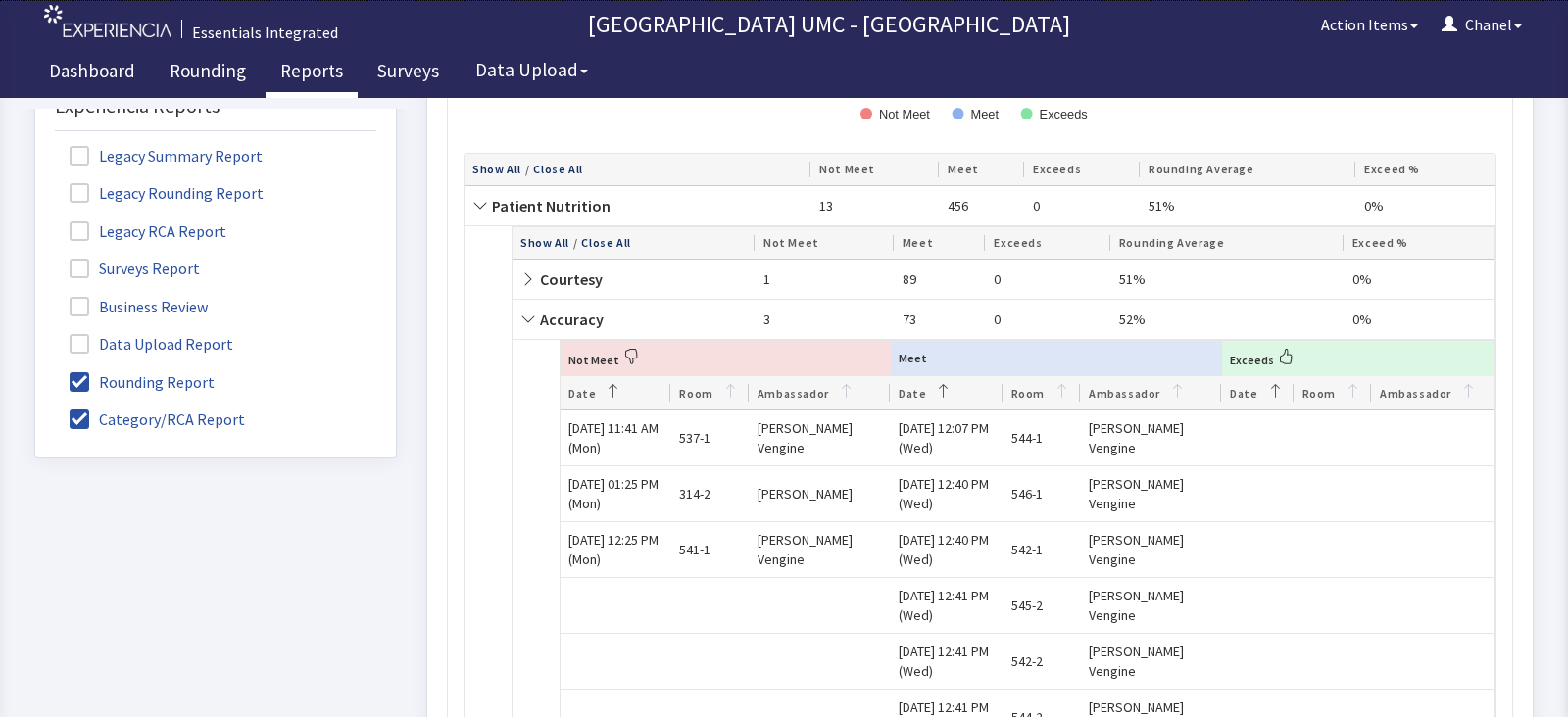 click on "Not Meet" at bounding box center [725, 358] 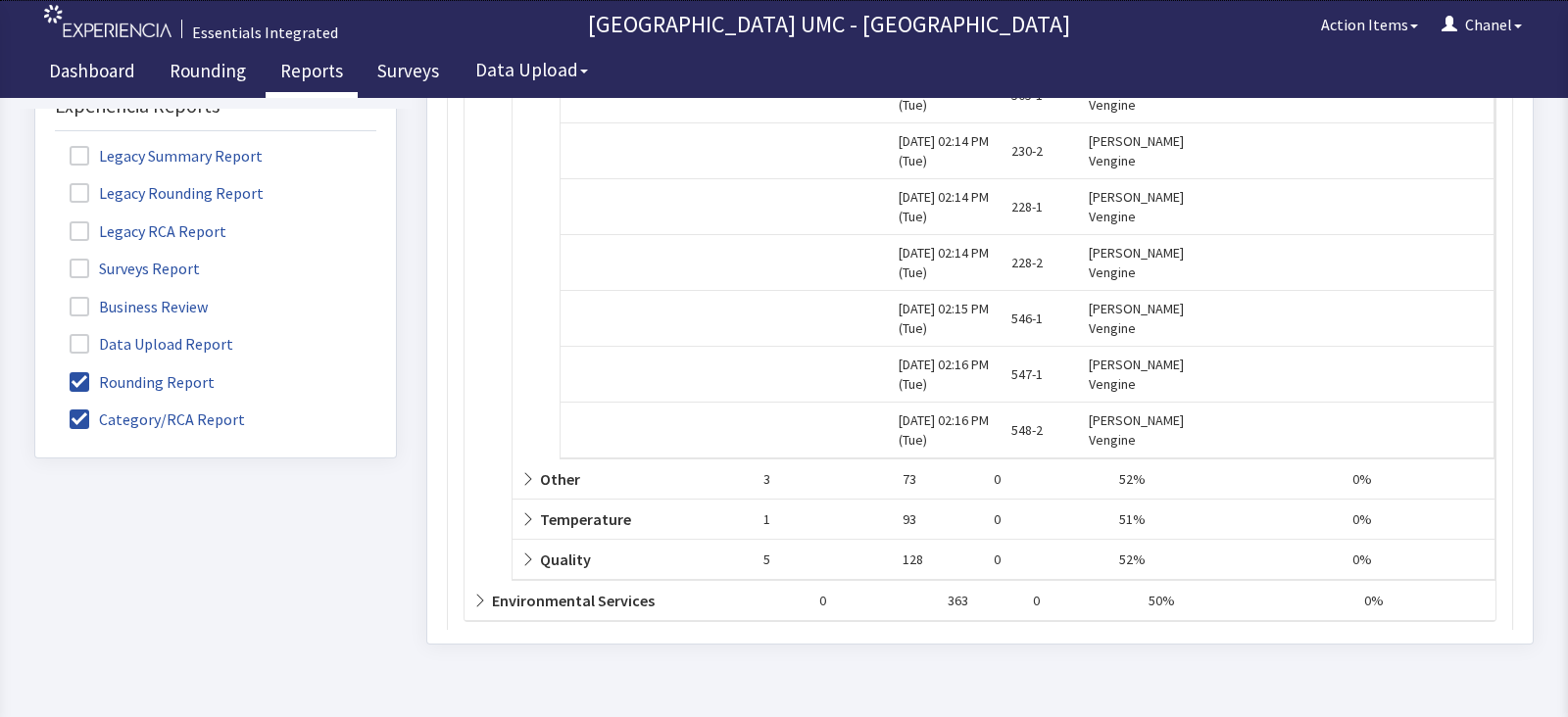 scroll, scrollTop: 6534, scrollLeft: 0, axis: vertical 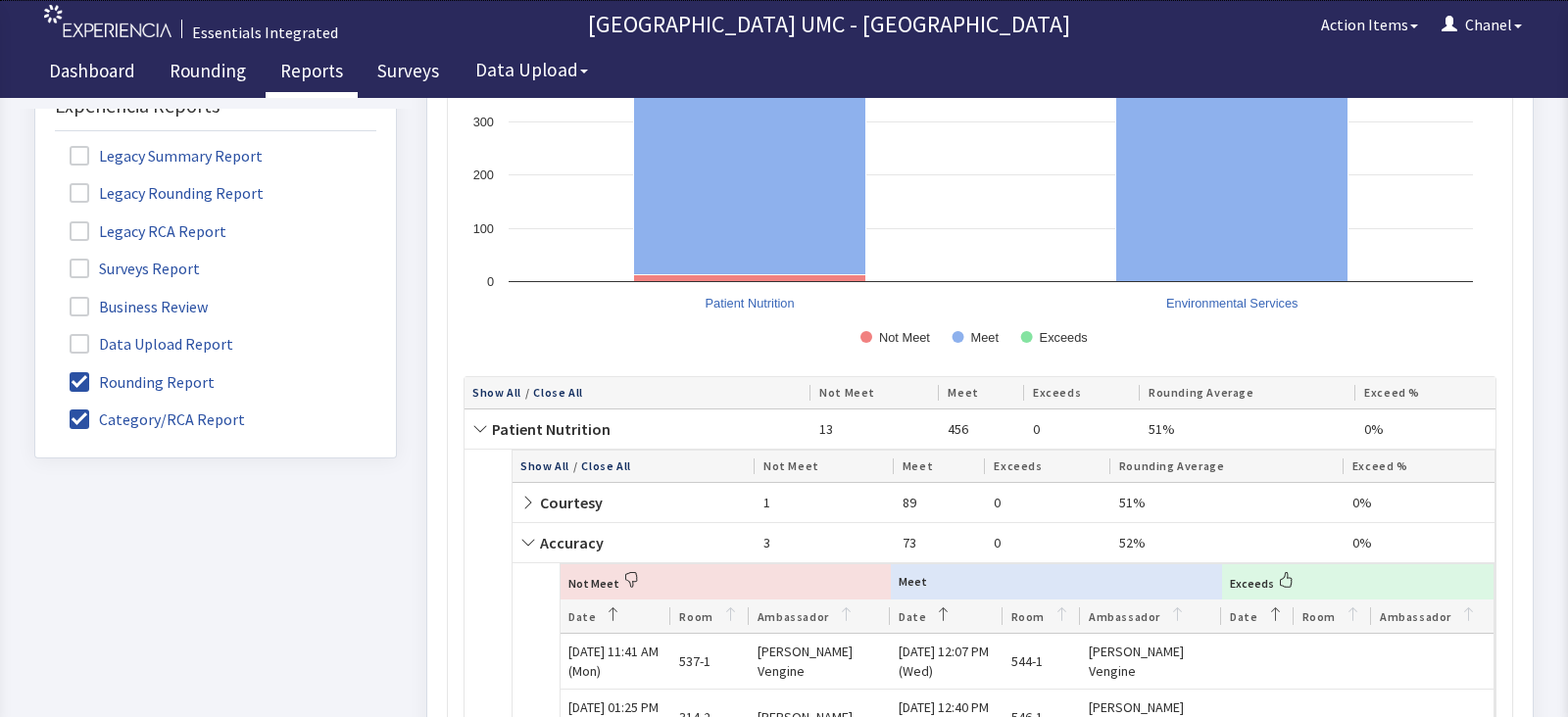 drag, startPoint x: 520, startPoint y: 530, endPoint x: 489, endPoint y: 529, distance: 31.01612 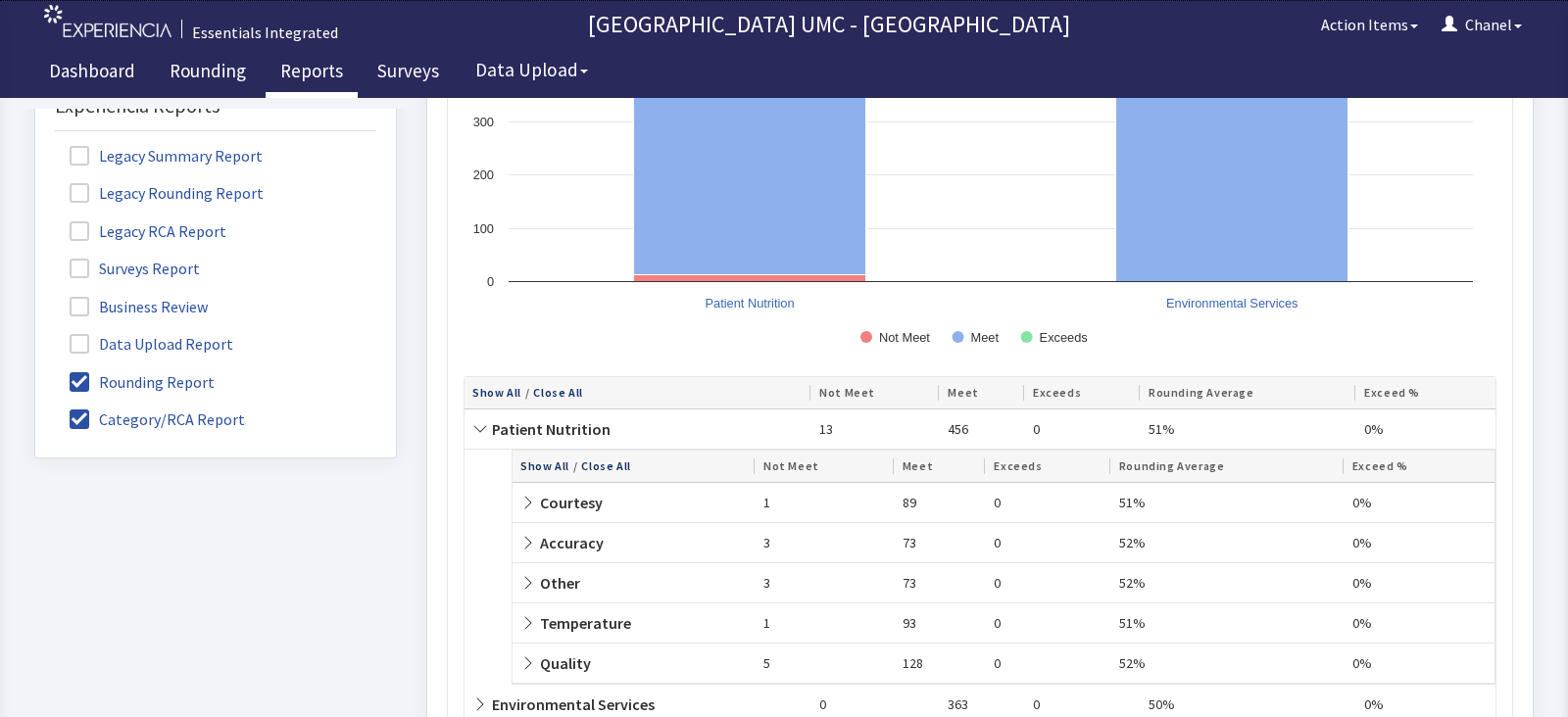 click 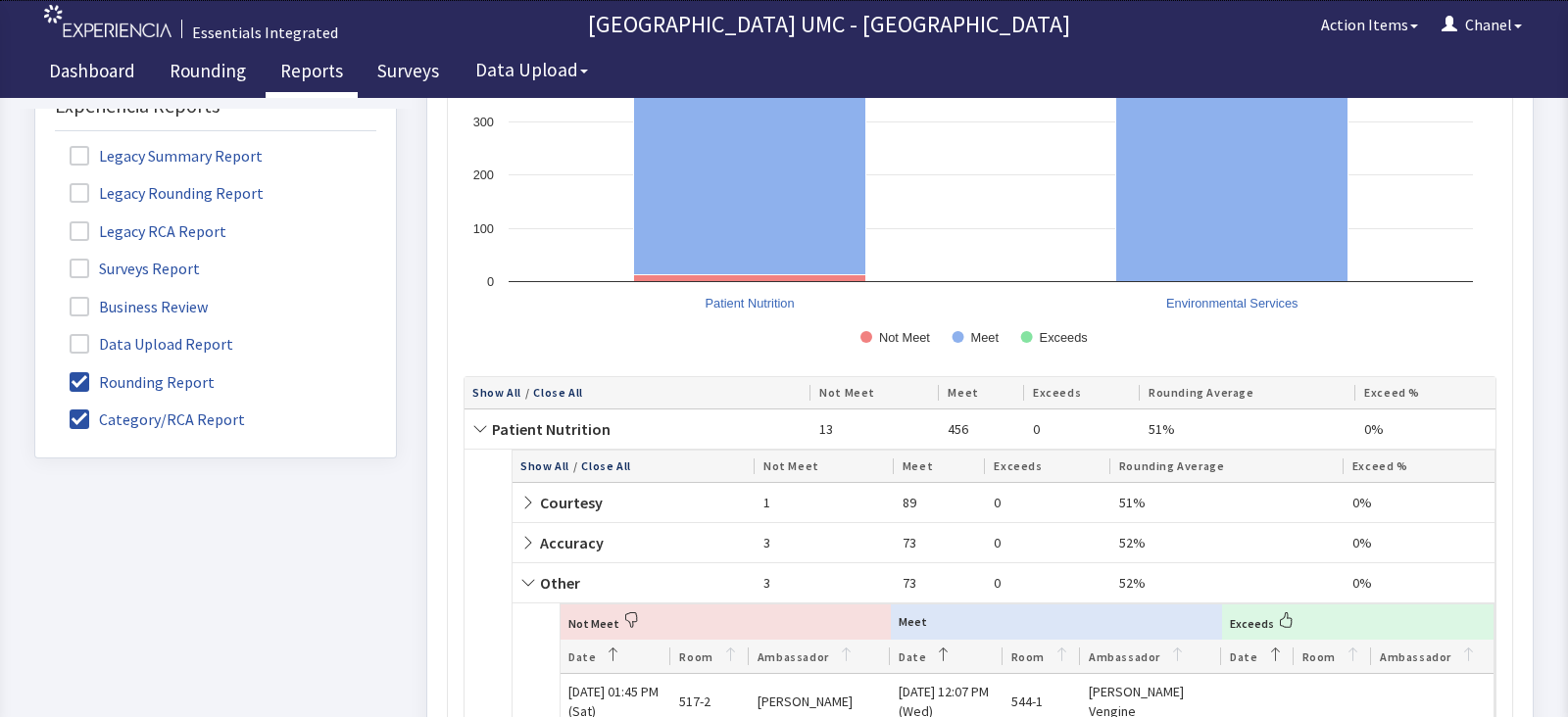 click 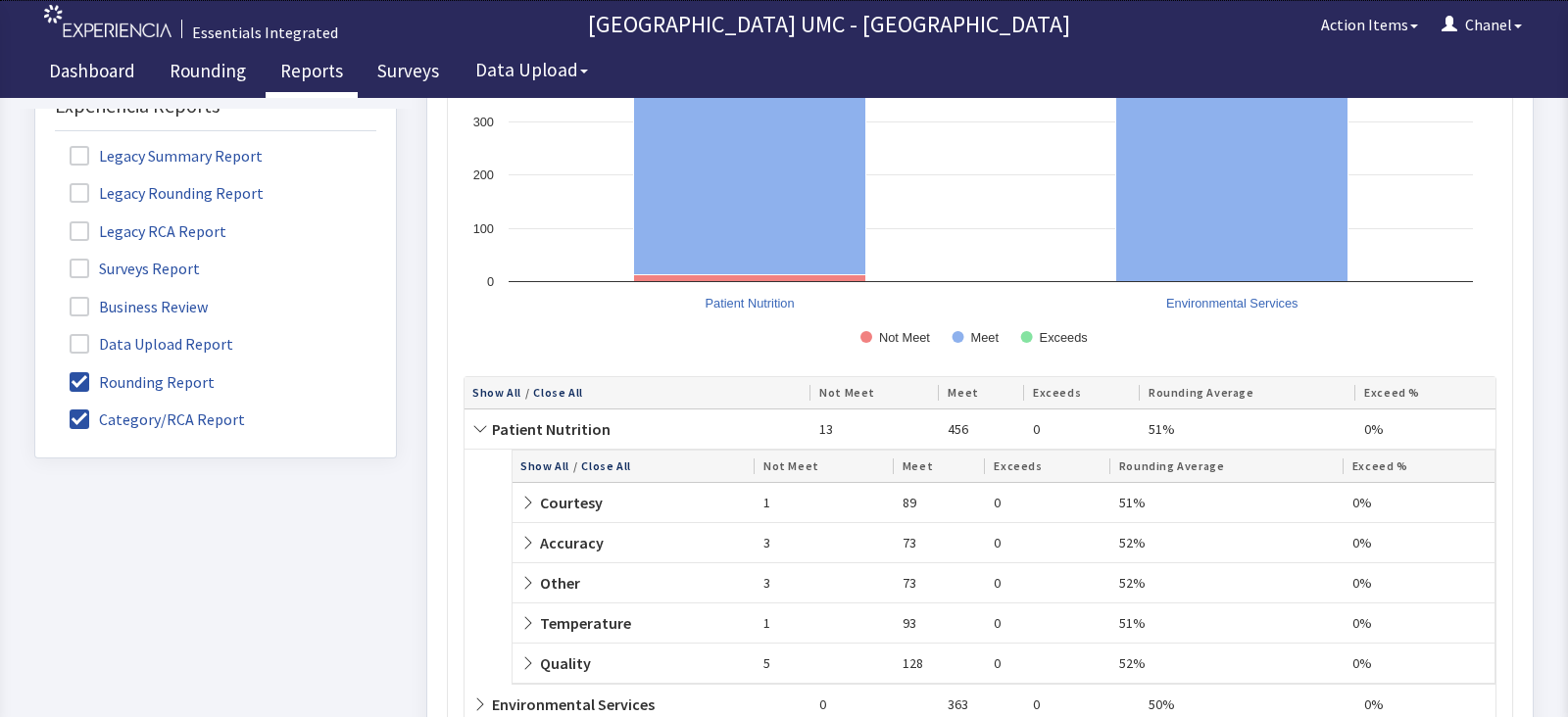 click 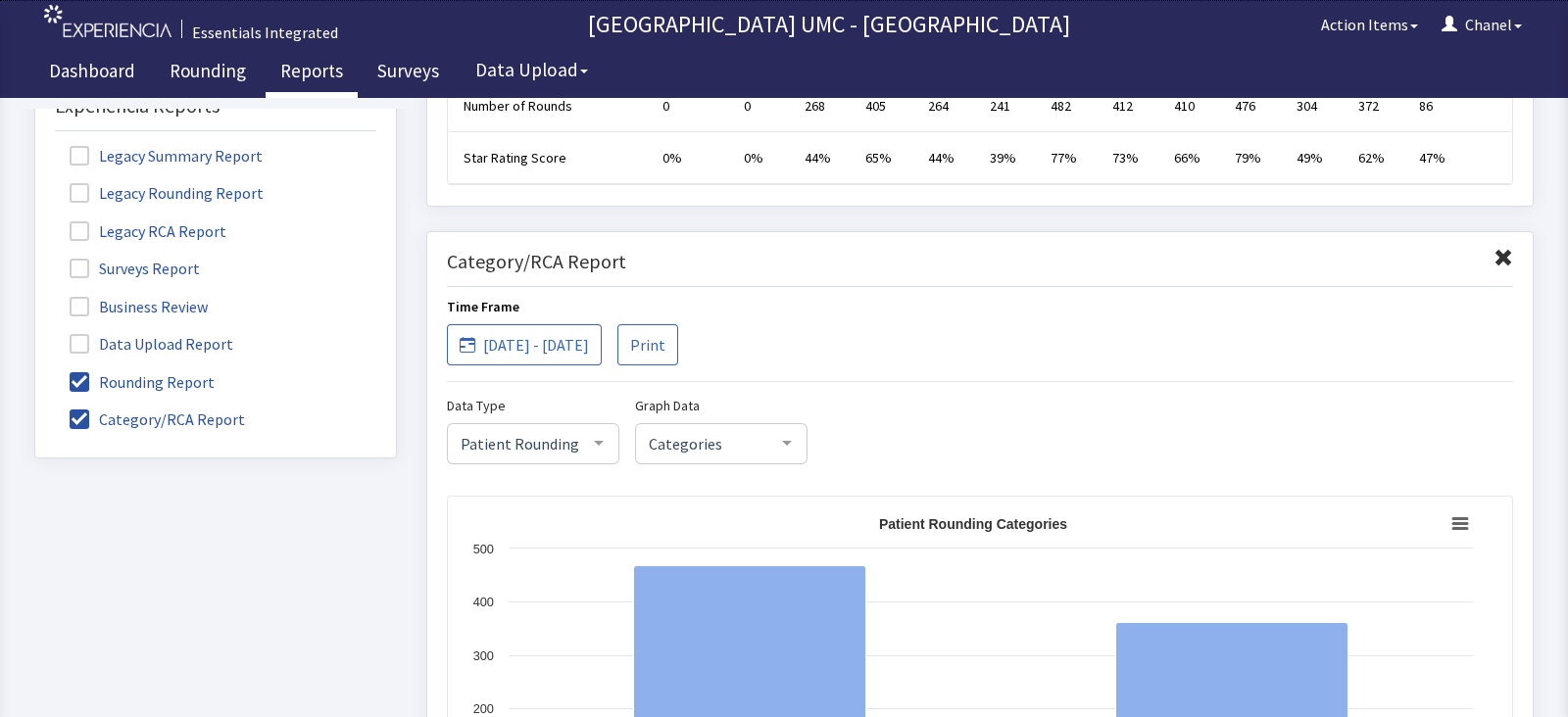 scroll, scrollTop: 1777, scrollLeft: 0, axis: vertical 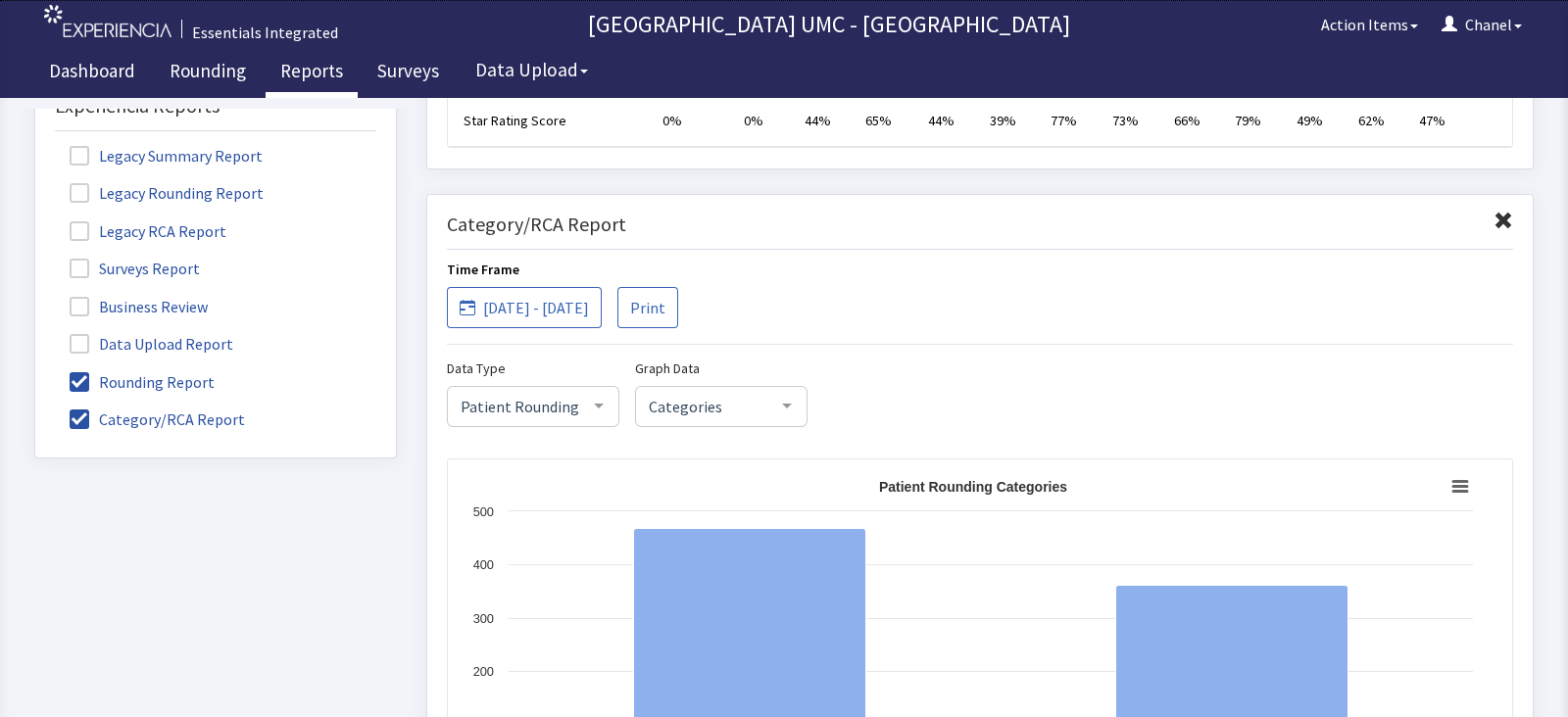 click on "Categories" 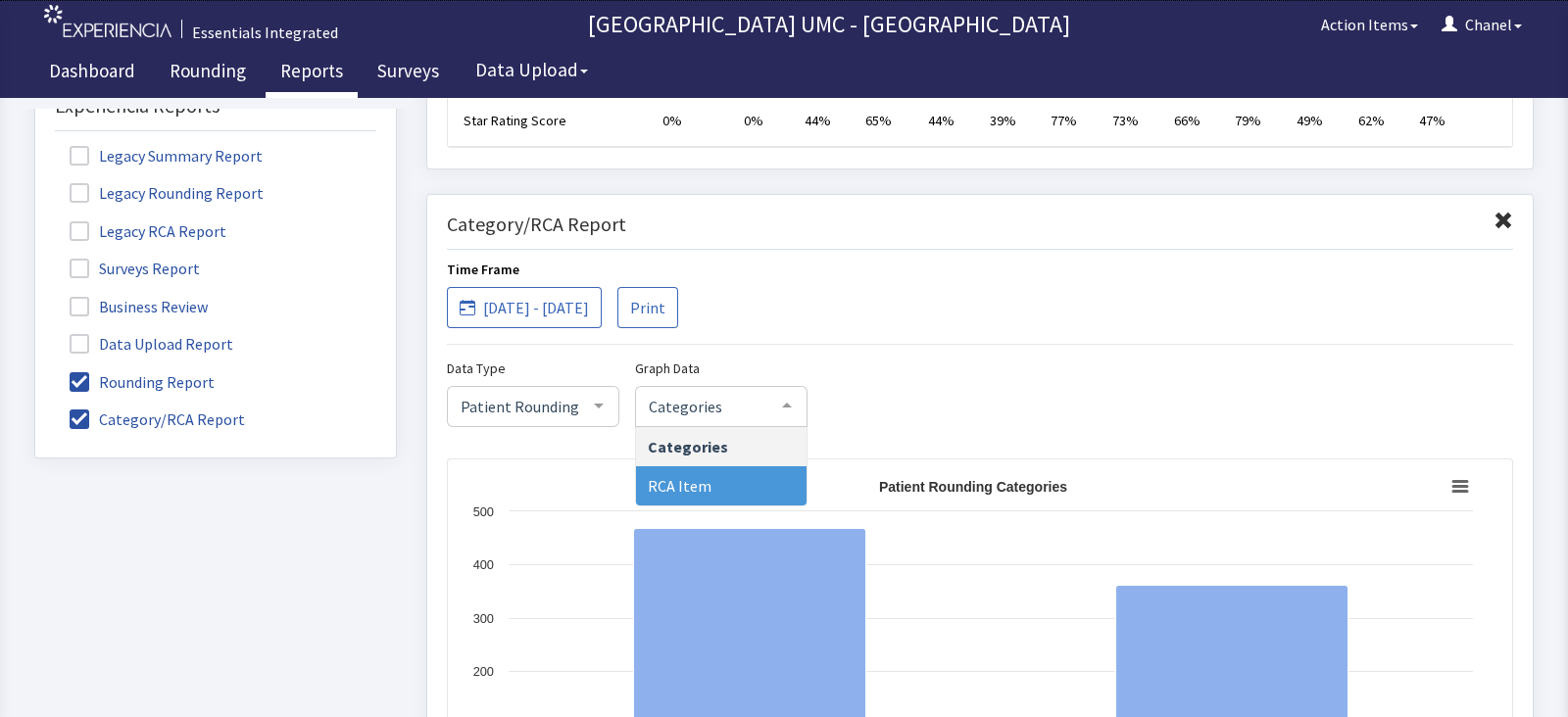 click on "RCA Item" at bounding box center [721, 485] 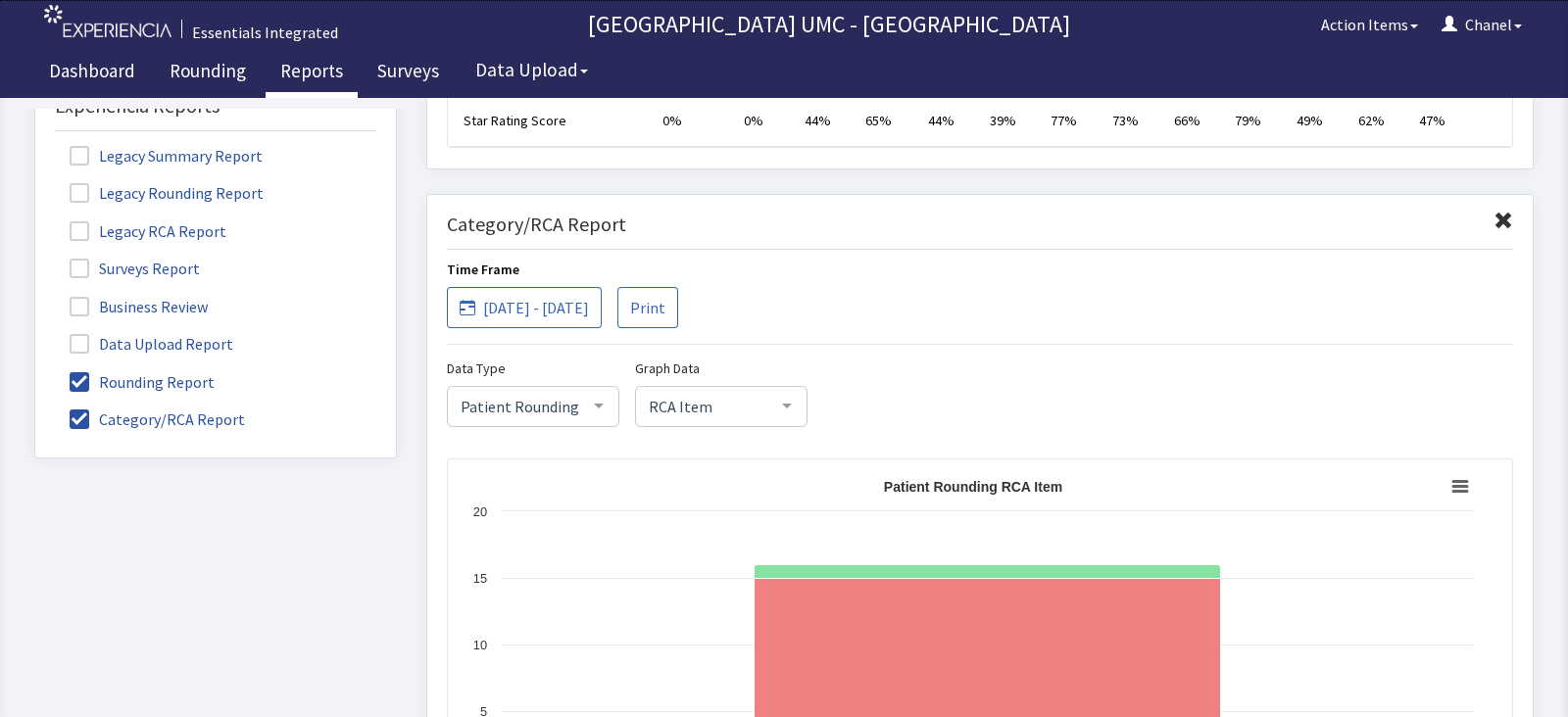 click on "Data Type Patient Rounding Patient Rounding Nurse Station No elements found. Consider changing the search query. List is empty. Graph Data RCA Item Categories RCA Item No elements found. Consider changing the search query. List is empty." 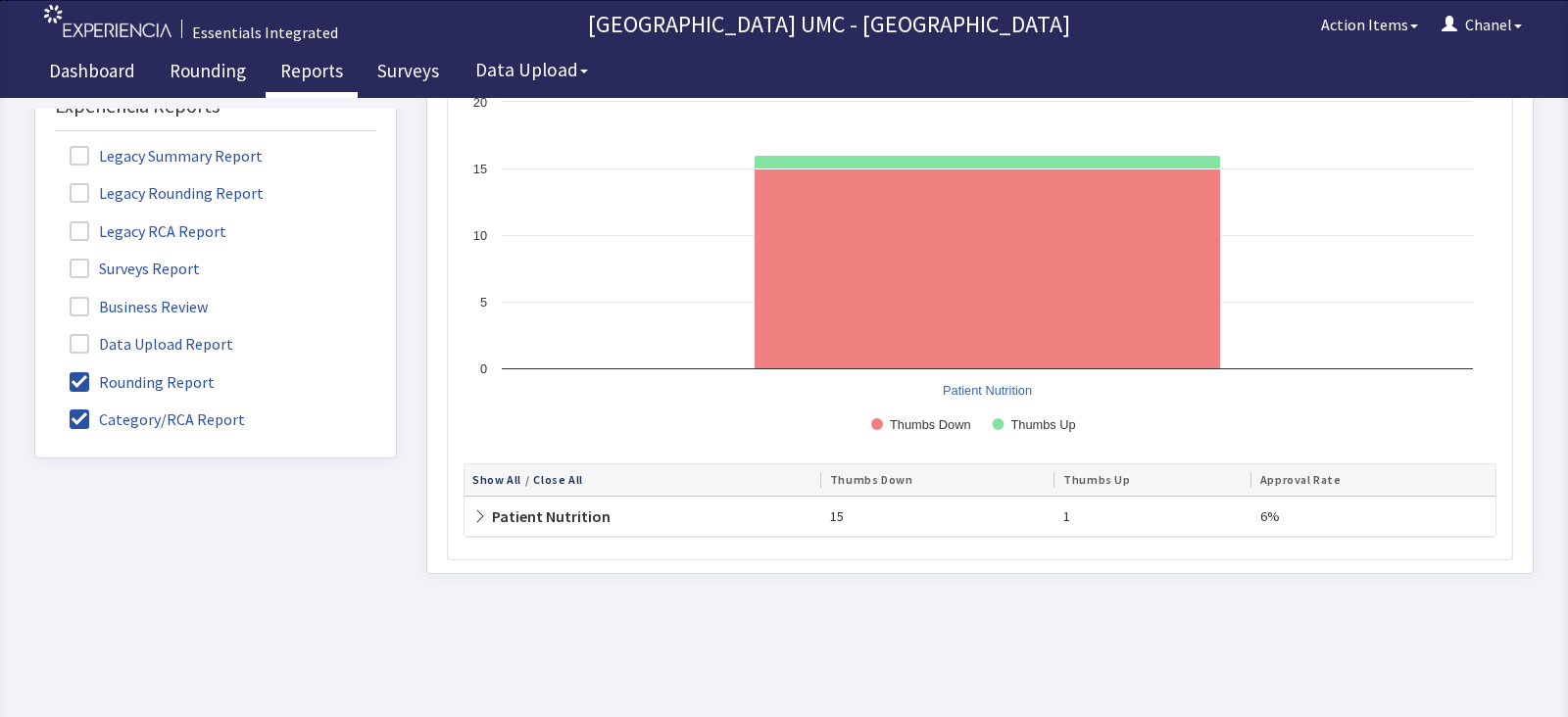 scroll, scrollTop: 2219, scrollLeft: 0, axis: vertical 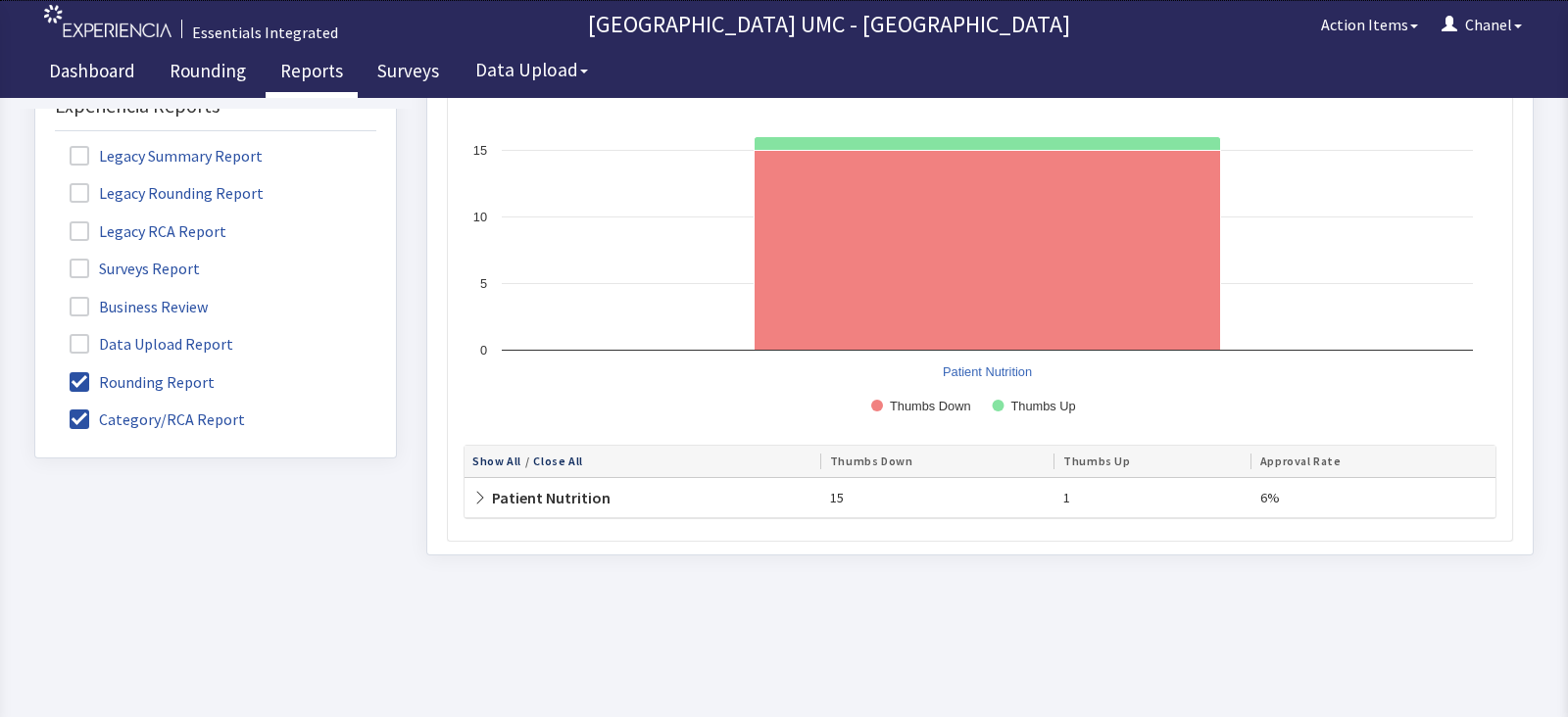 click on "Patient Nutrition" 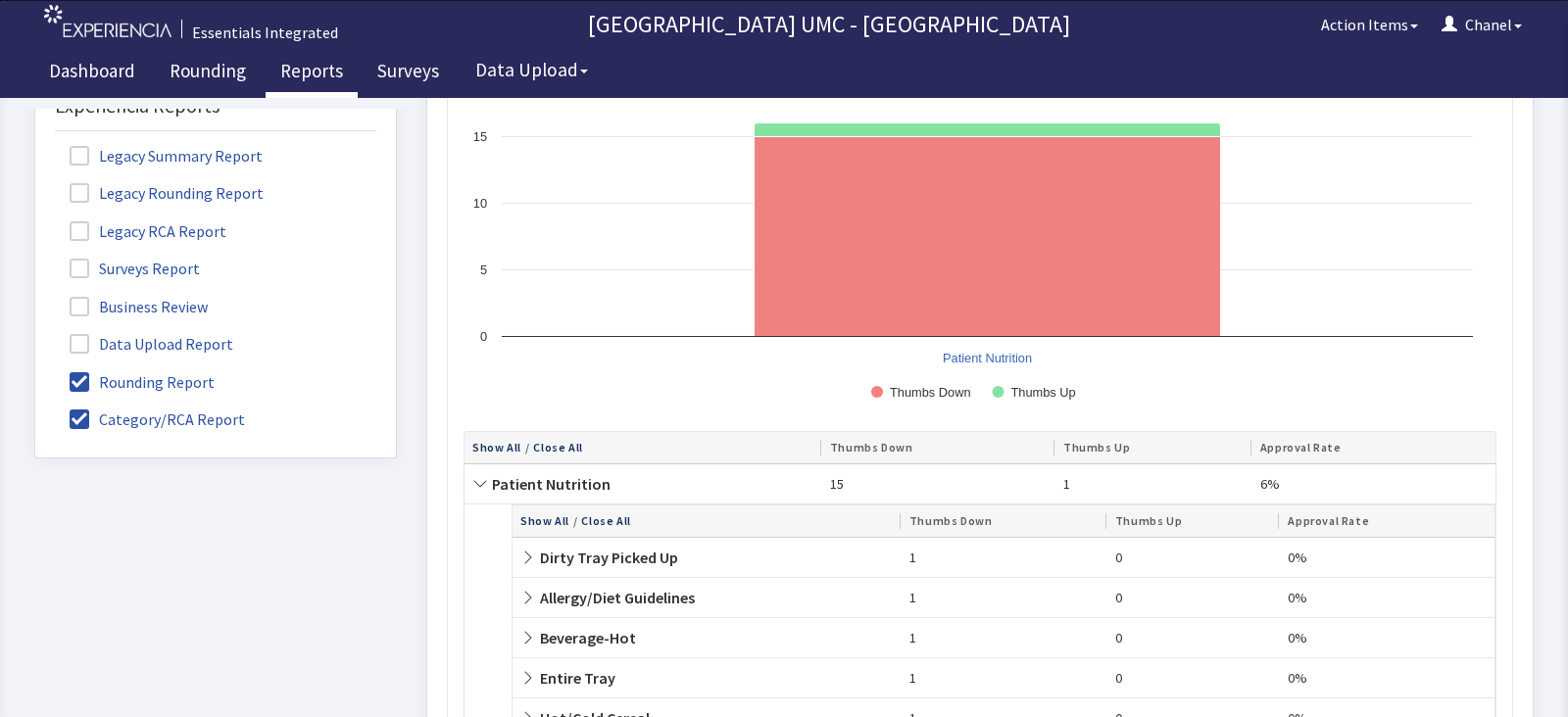 click 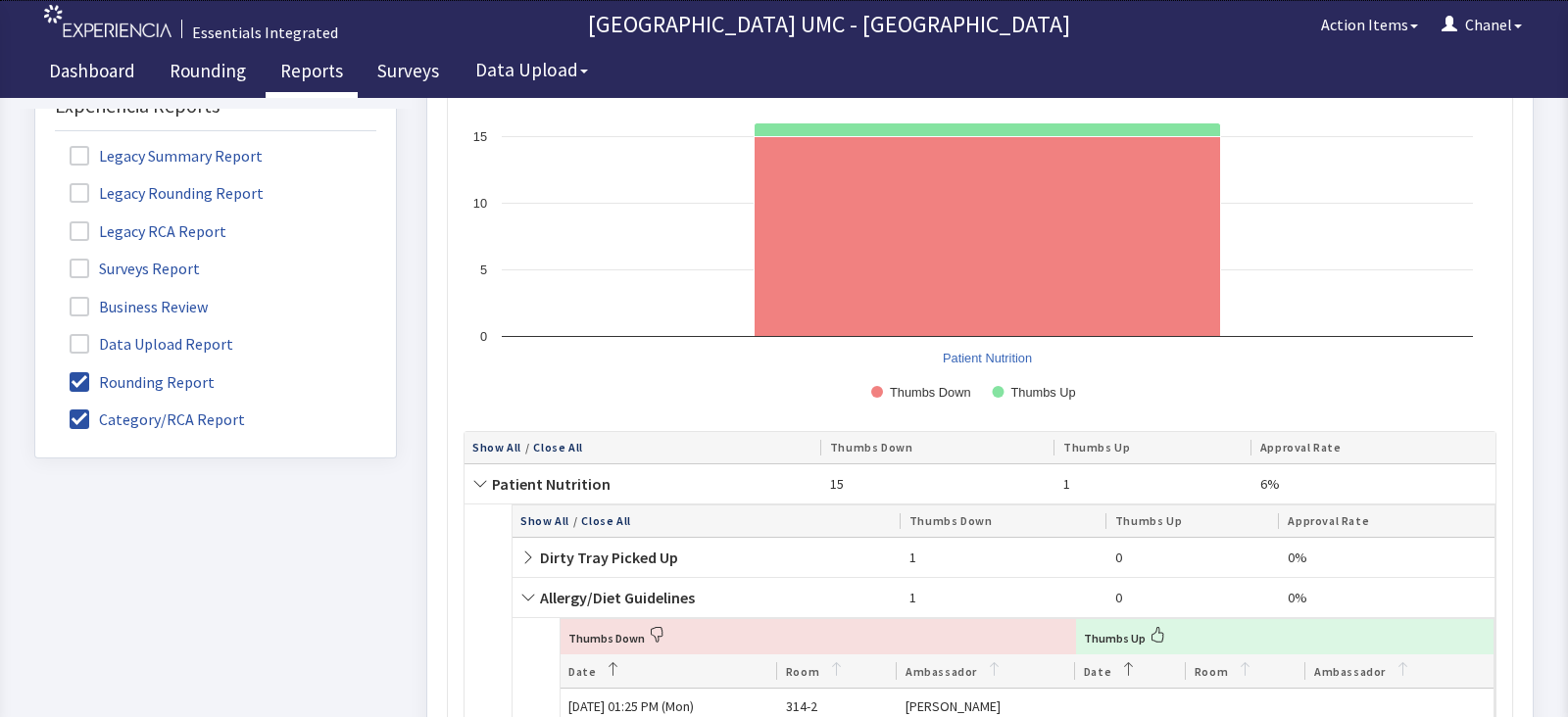 click 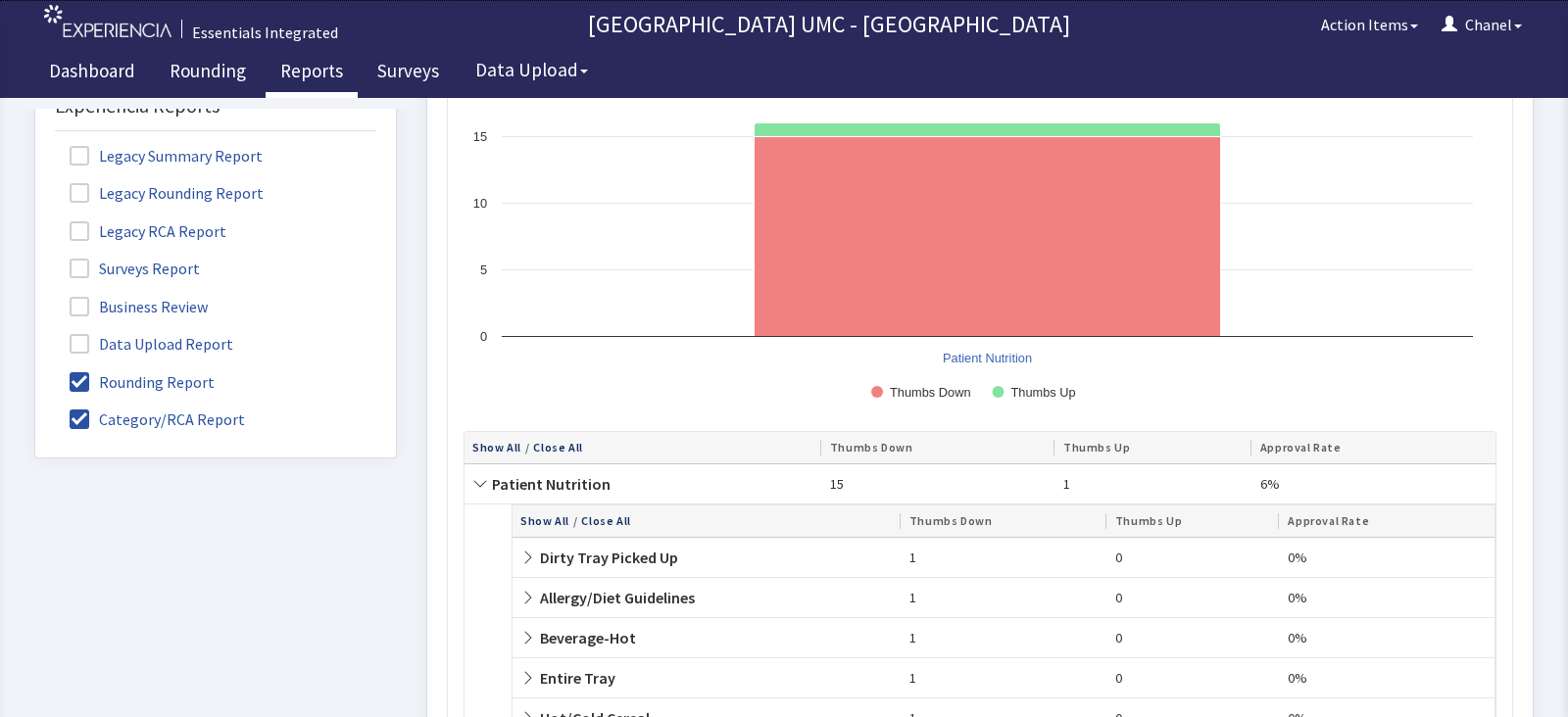 drag, startPoint x: 1548, startPoint y: 372, endPoint x: 292, endPoint y: 573, distance: 1271.982 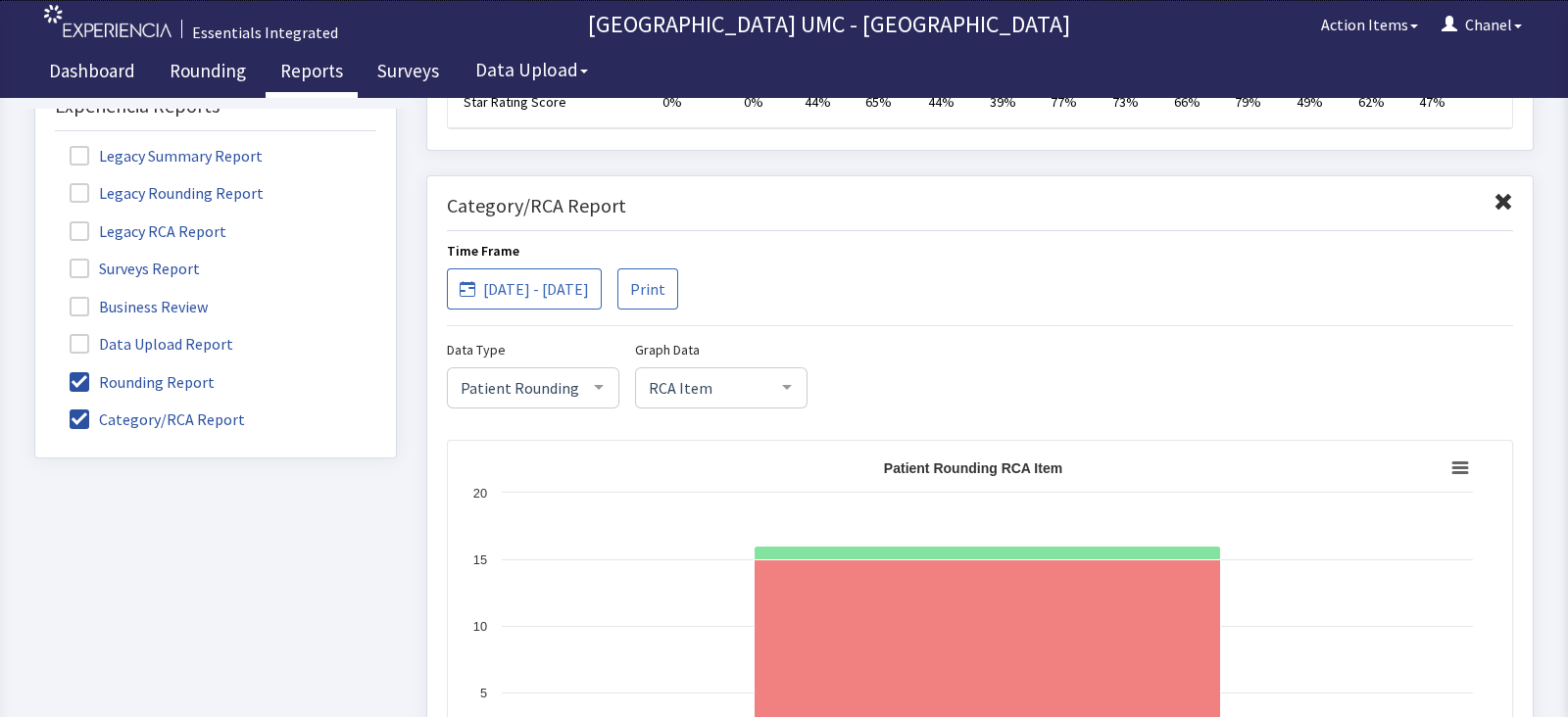 scroll, scrollTop: 1770, scrollLeft: 0, axis: vertical 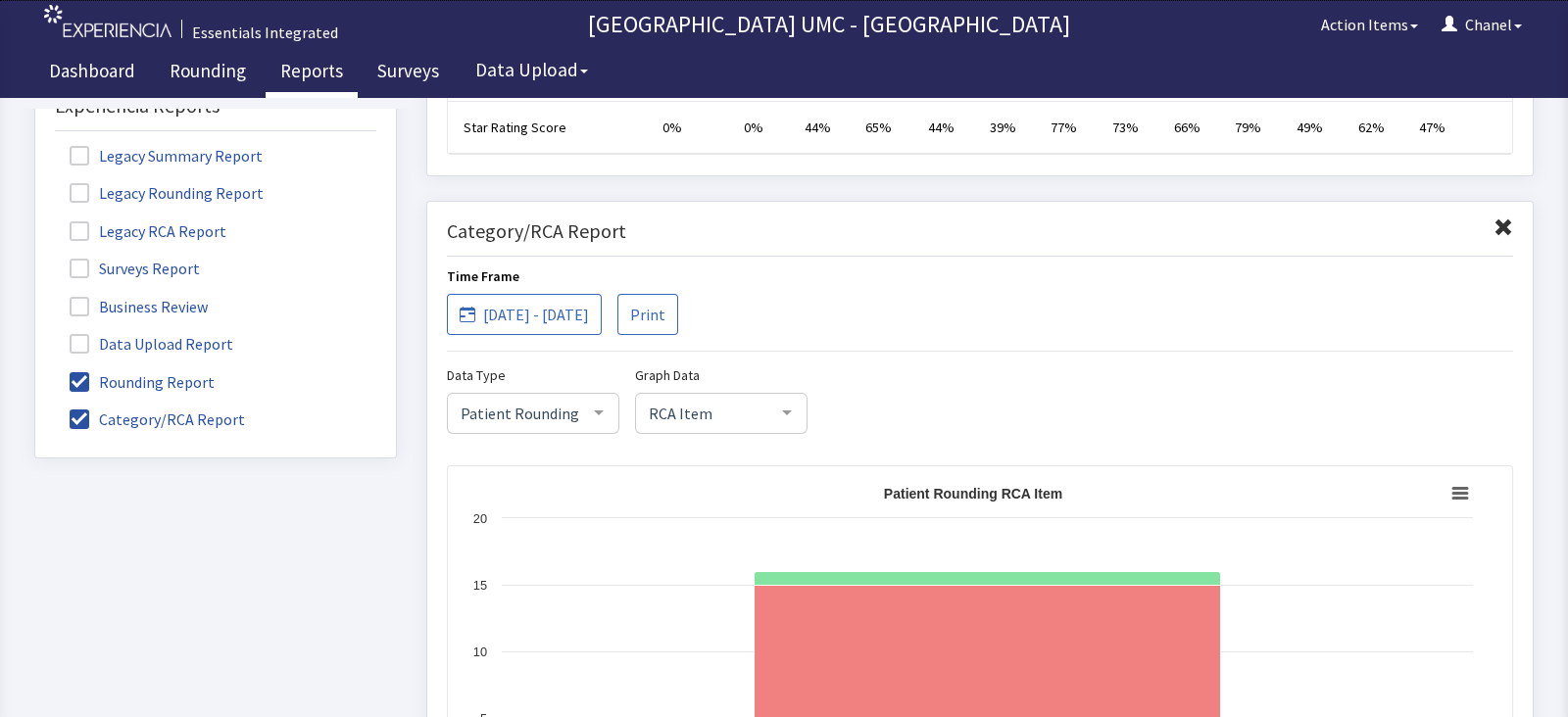 click on "Data Type Patient Rounding Patient Rounding Nurse Station No elements found. Consider changing the search query. List is empty. Graph Data RCA Item Categories RCA Item No elements found. Consider changing the search query. List is empty." 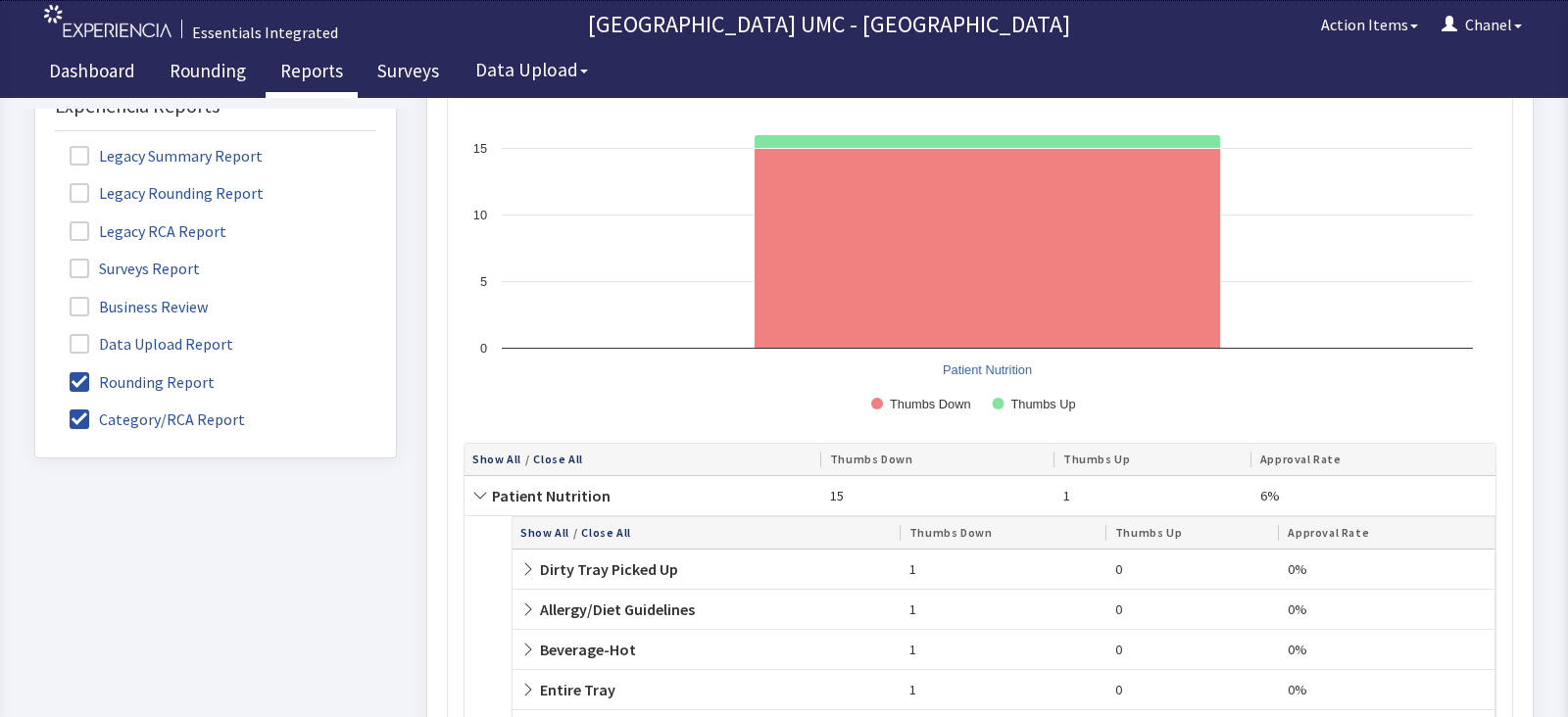scroll, scrollTop: 2217, scrollLeft: 0, axis: vertical 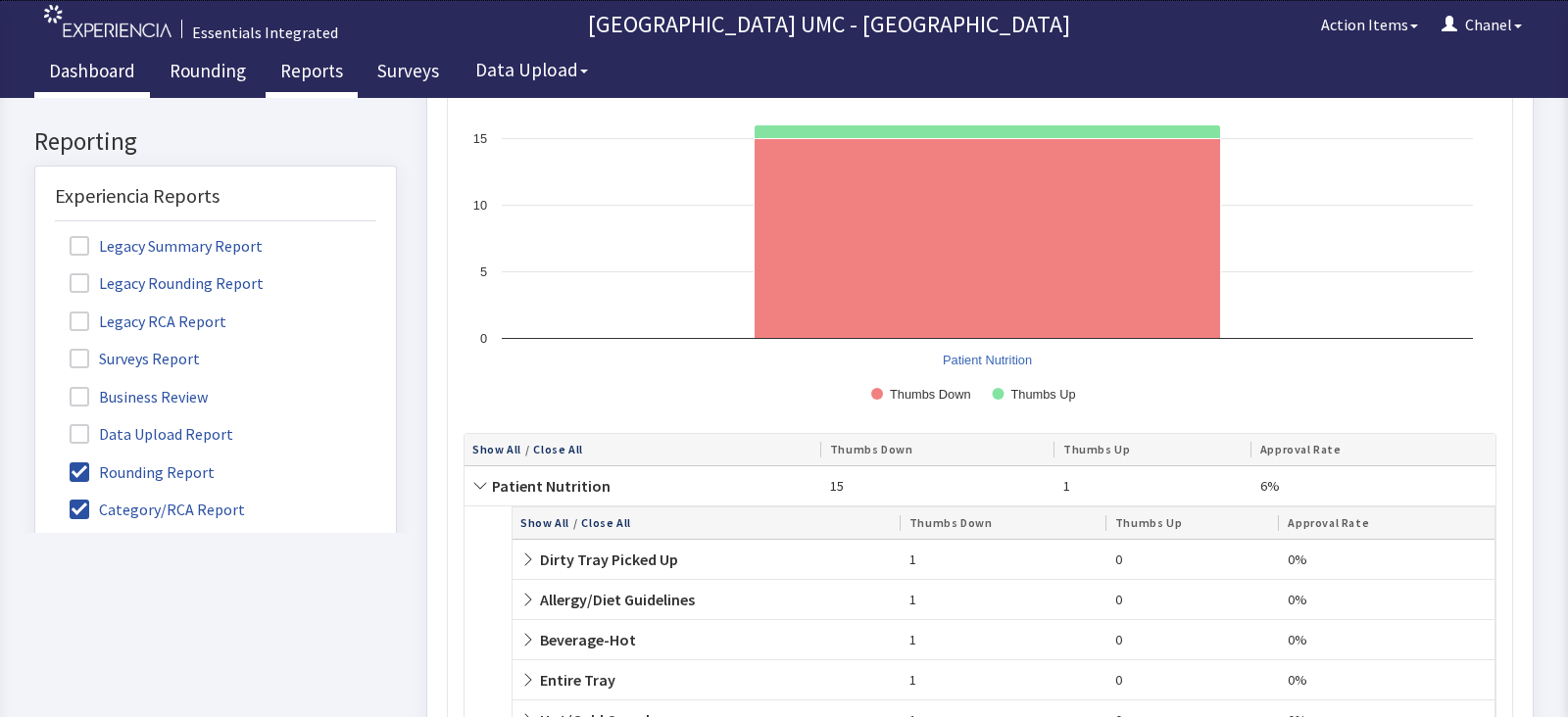 click on "Dashboard" at bounding box center (92, 73) 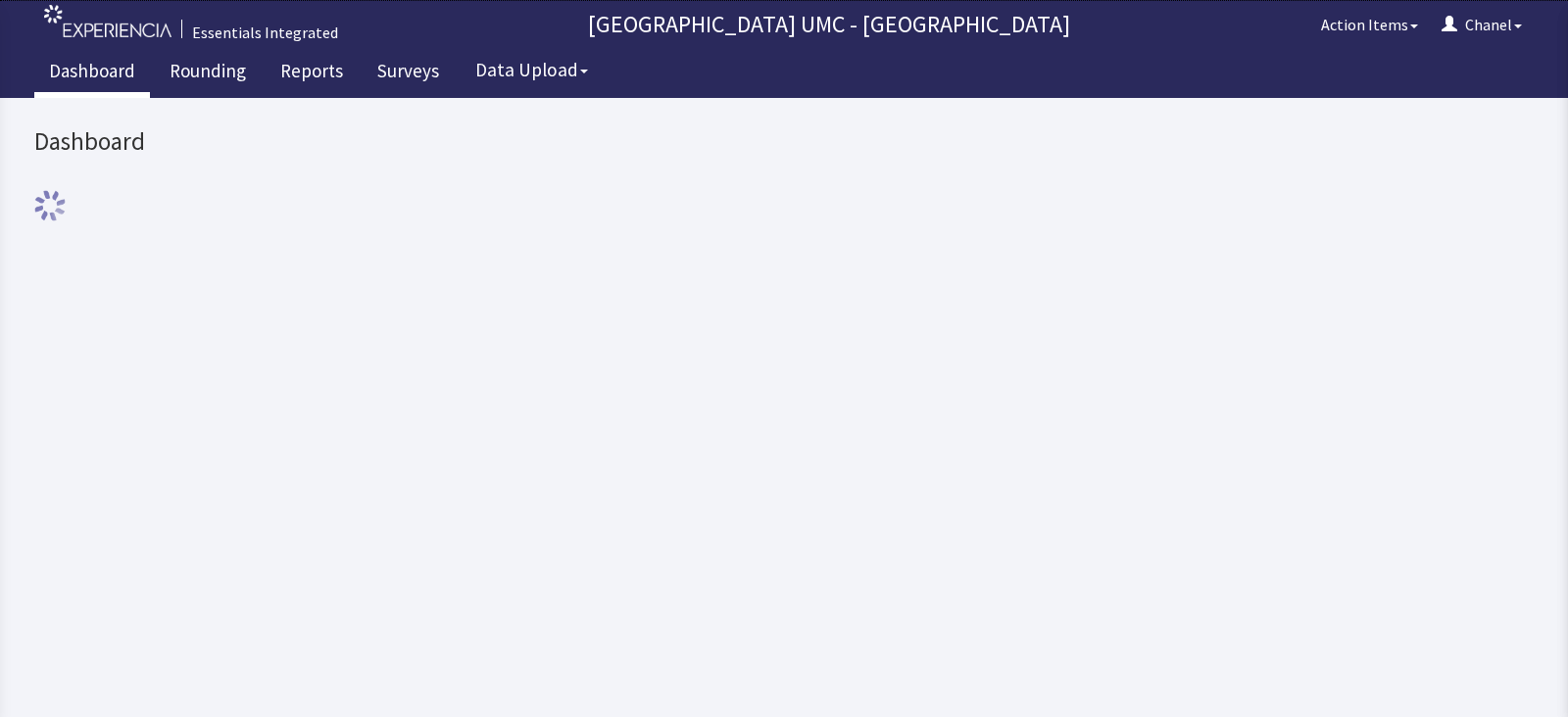 scroll, scrollTop: 0, scrollLeft: 0, axis: both 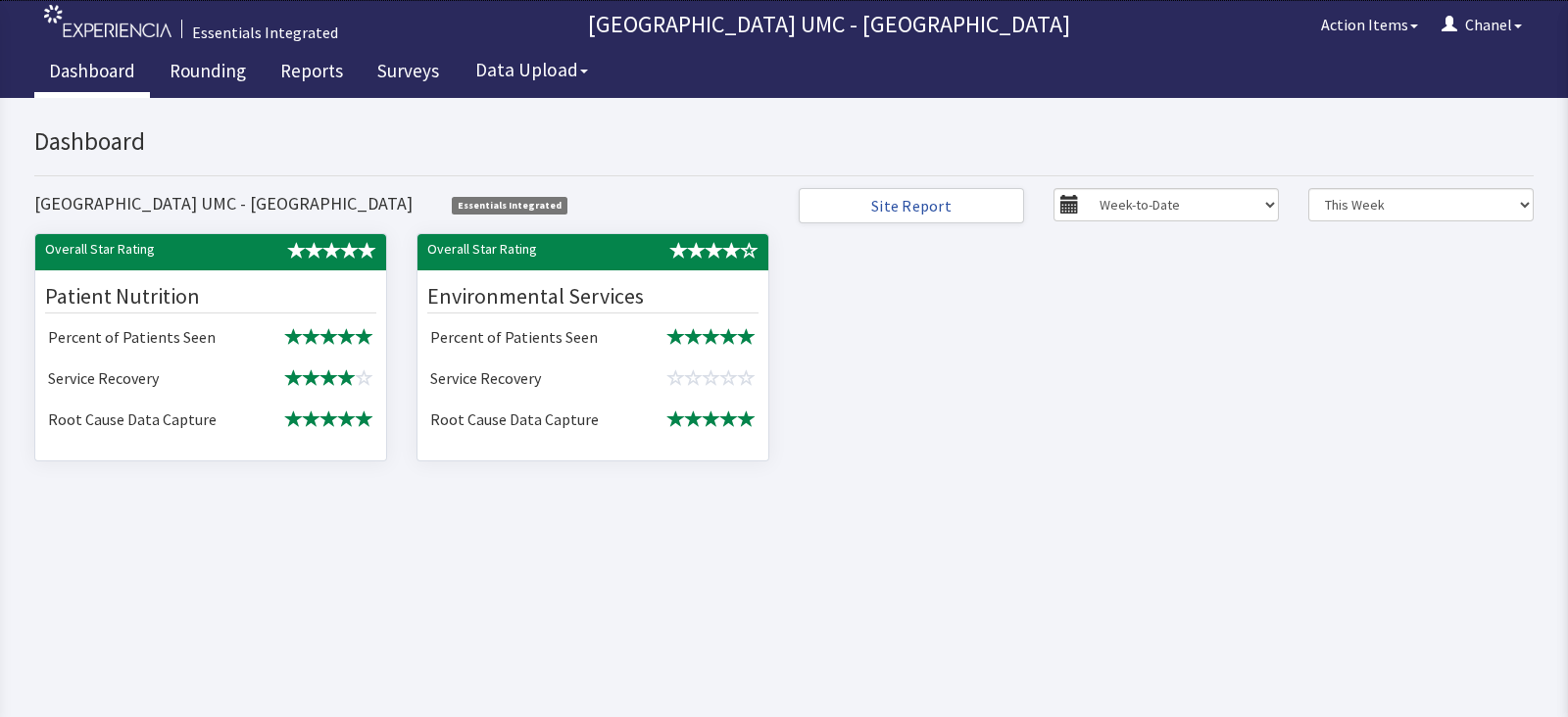 click on "Overall Star Rating								     Patient Nutrition   Percent of Patients Seen   Service Recovery   Root Cause Data Capture
Overall Star Rating								     Environmental Services   Percent of Patients Seen   Service Recovery   Root Cause Data Capture" at bounding box center [784, 350] 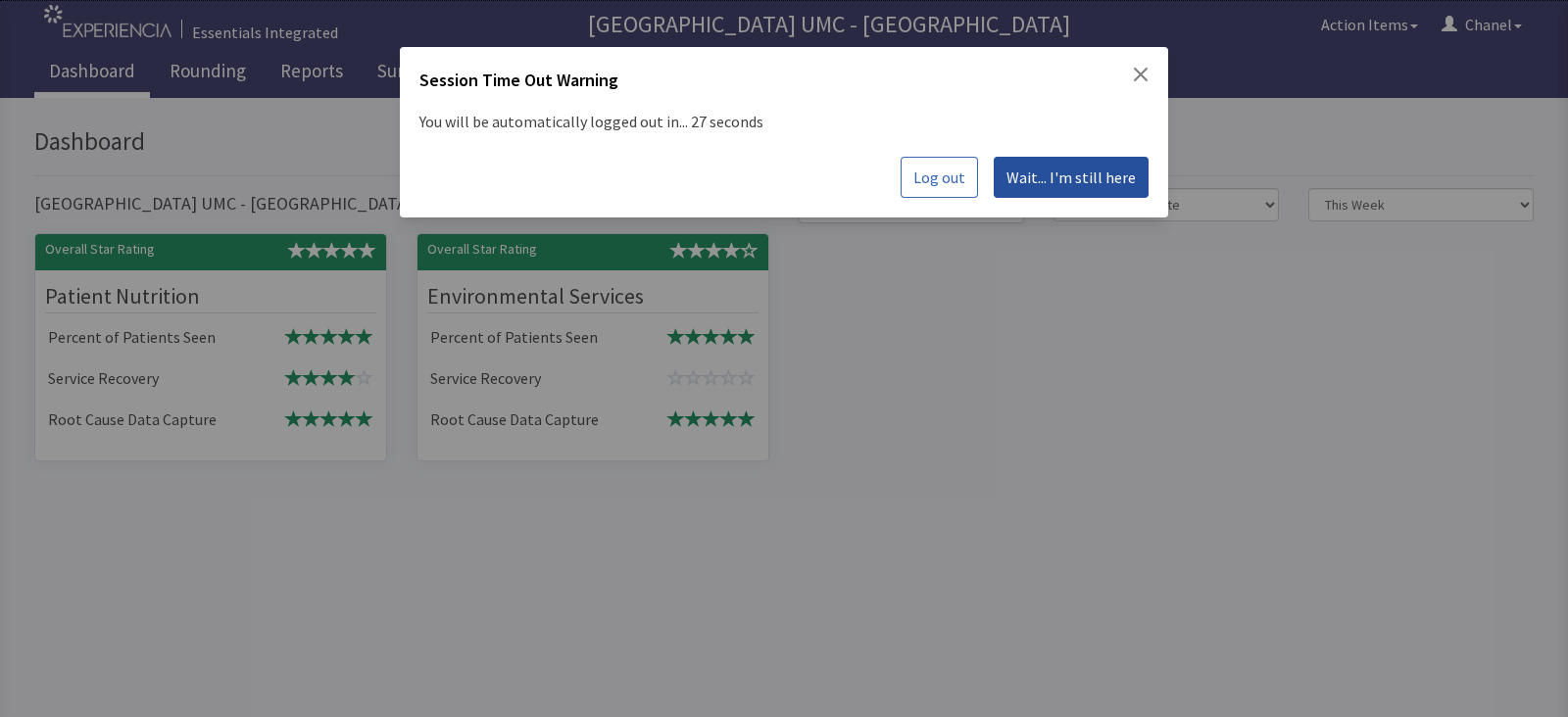 click on "Wait... I'm still here" at bounding box center [1071, 177] 